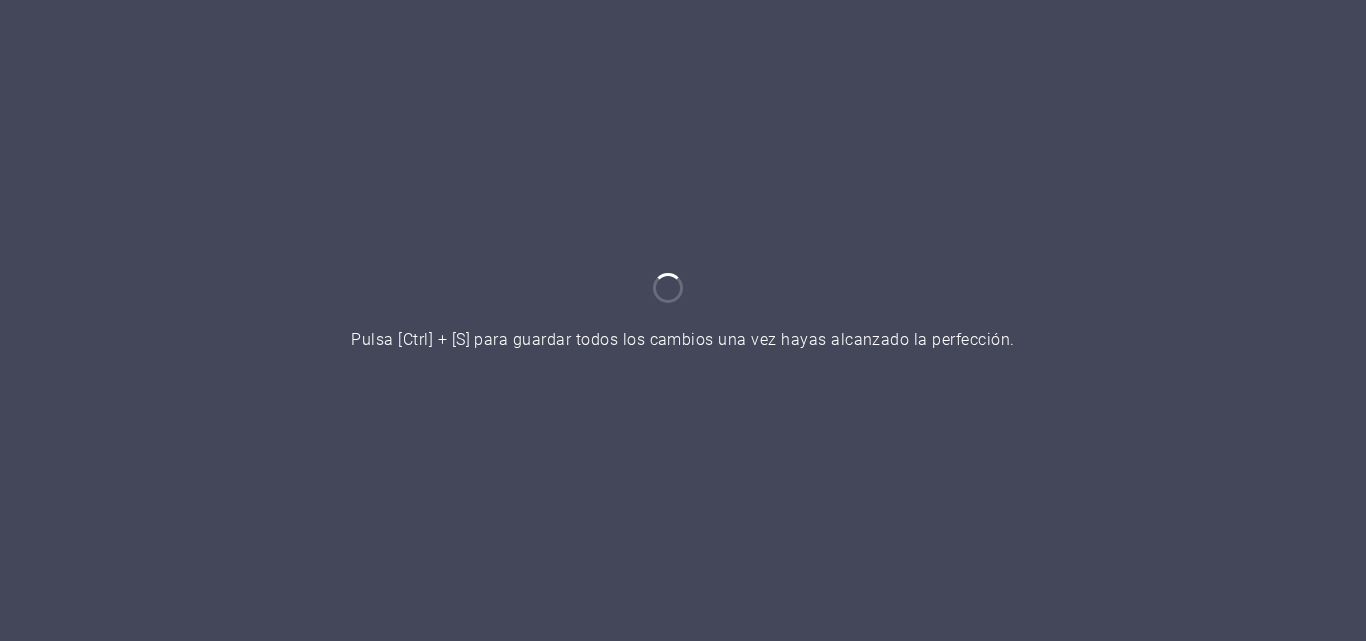 scroll, scrollTop: 0, scrollLeft: 0, axis: both 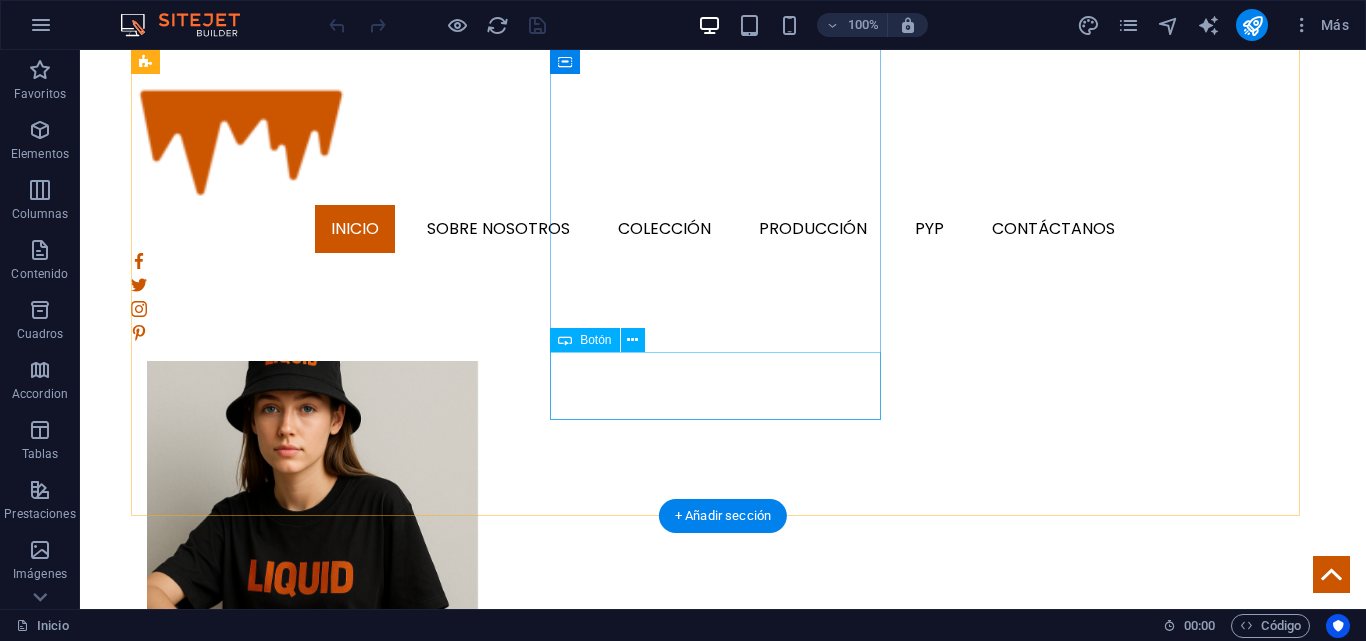 click on "Productos" at bounding box center (312, 1243) 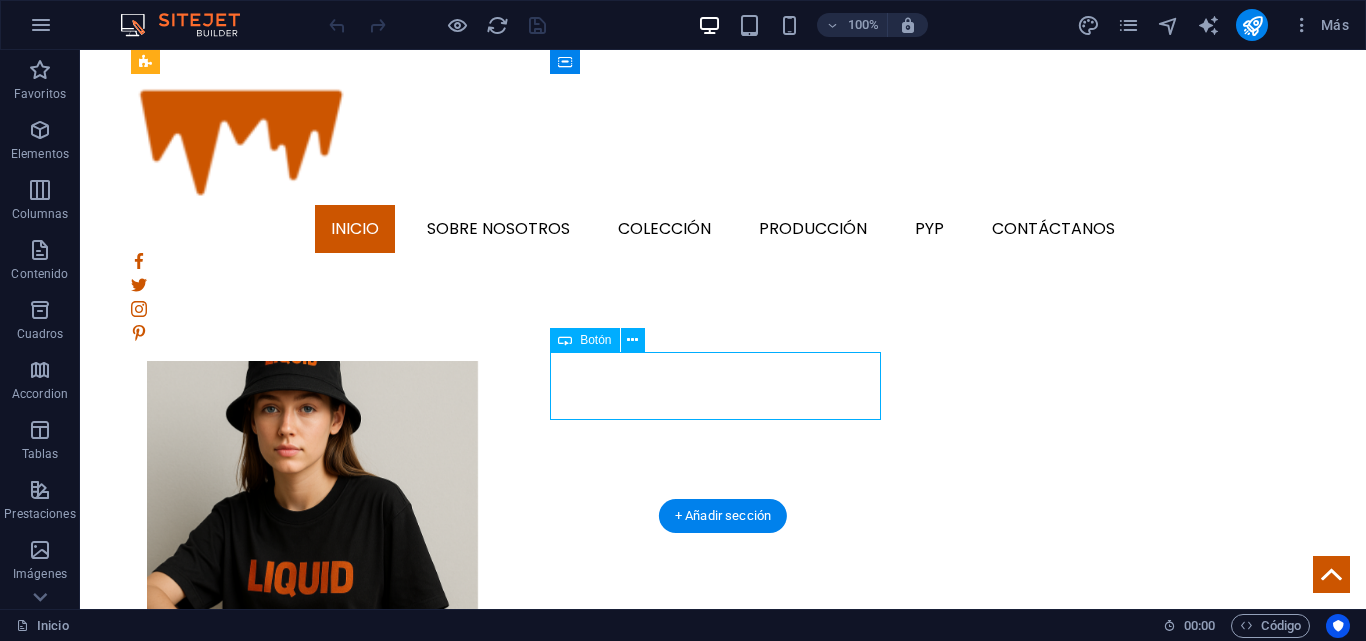 click on "Productos" at bounding box center (312, 1243) 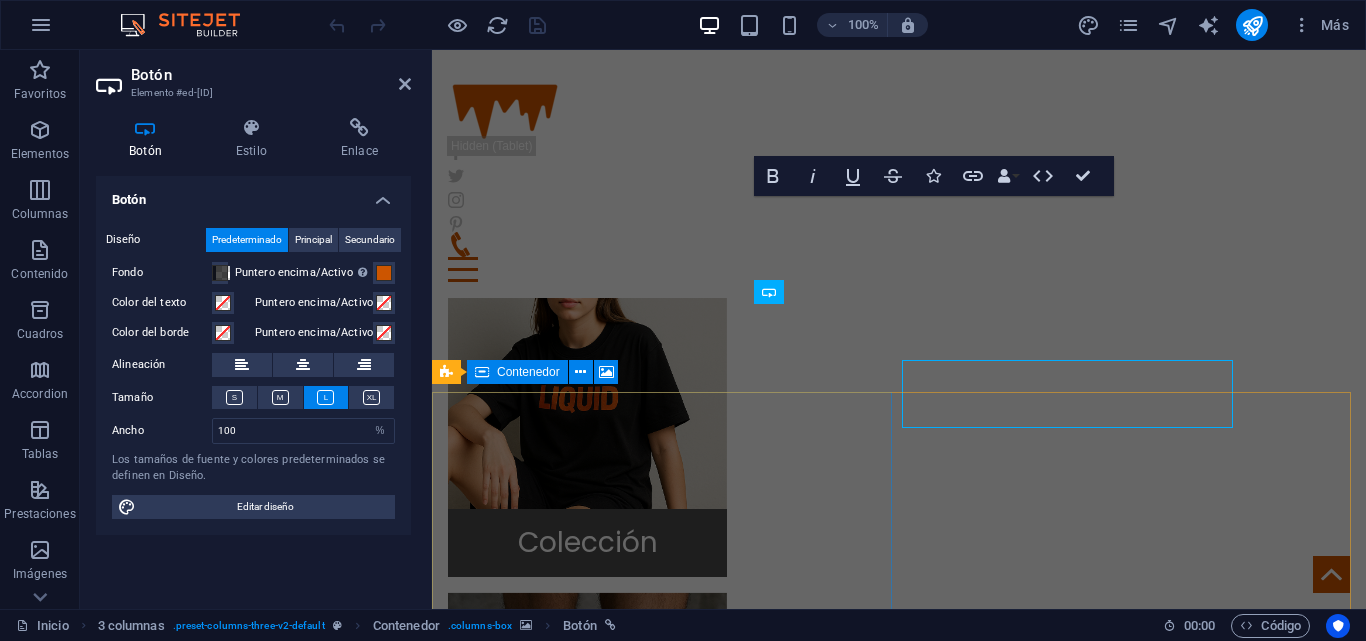 scroll, scrollTop: 739, scrollLeft: 0, axis: vertical 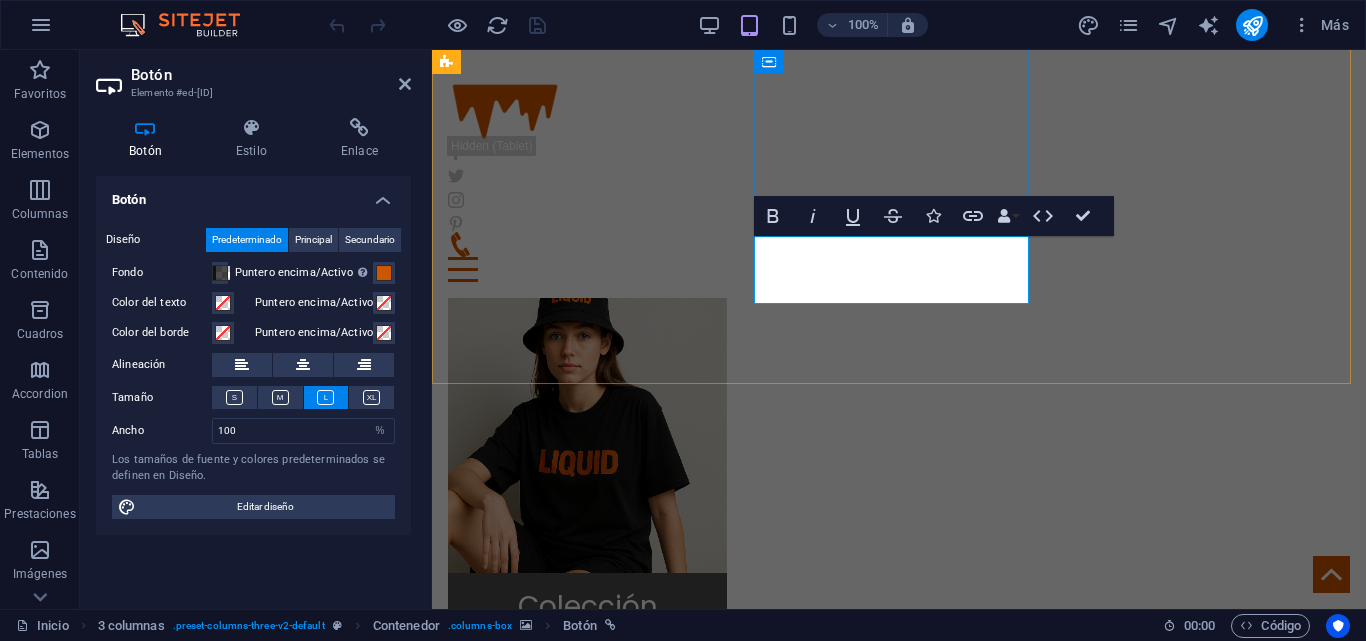 click on "Productos" at bounding box center (587, 991) 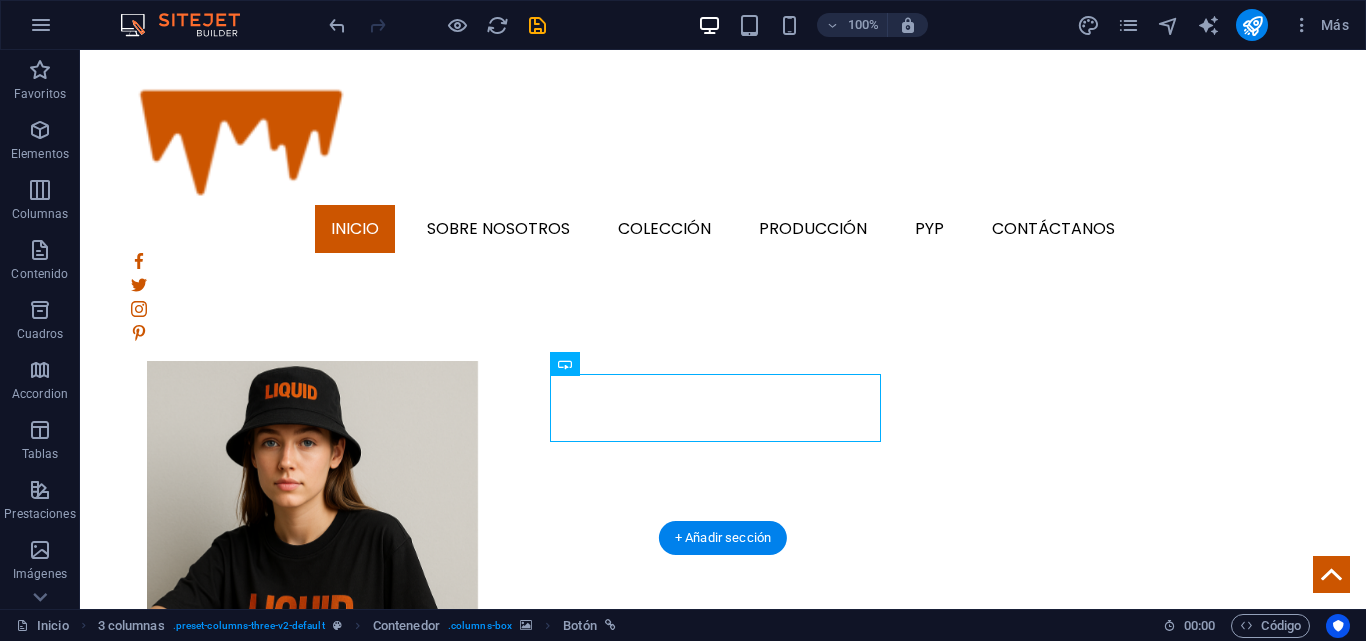 scroll, scrollTop: 773, scrollLeft: 0, axis: vertical 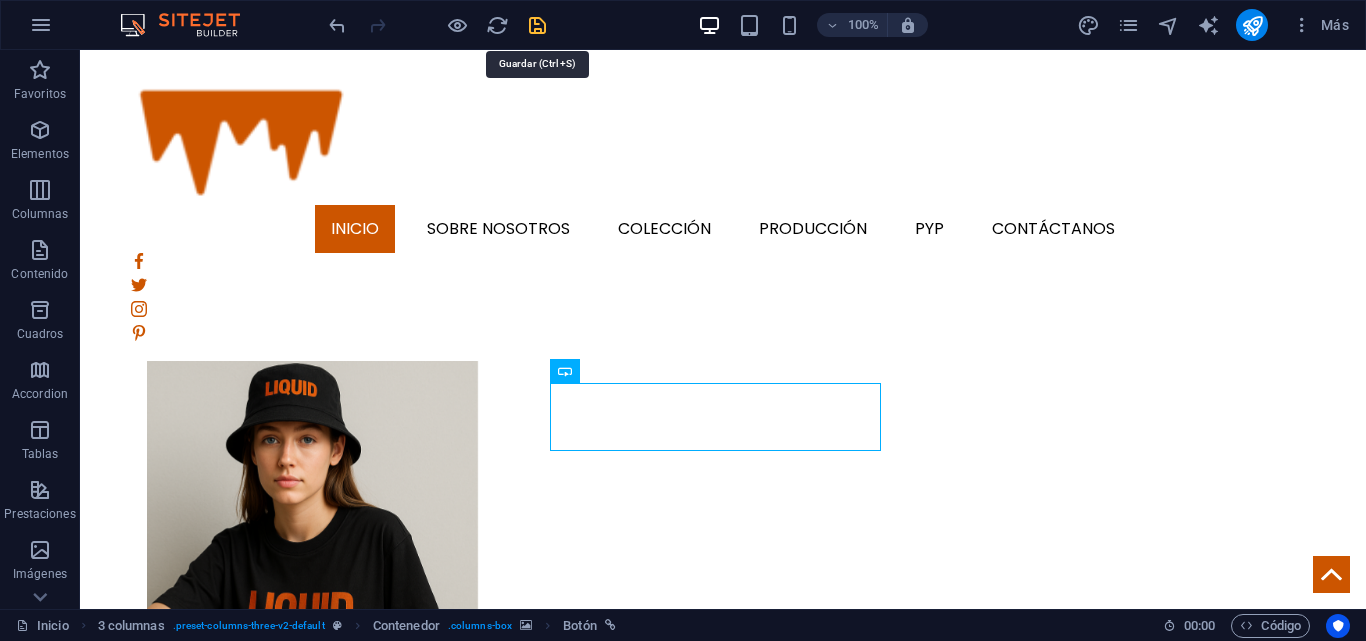 click at bounding box center (537, 25) 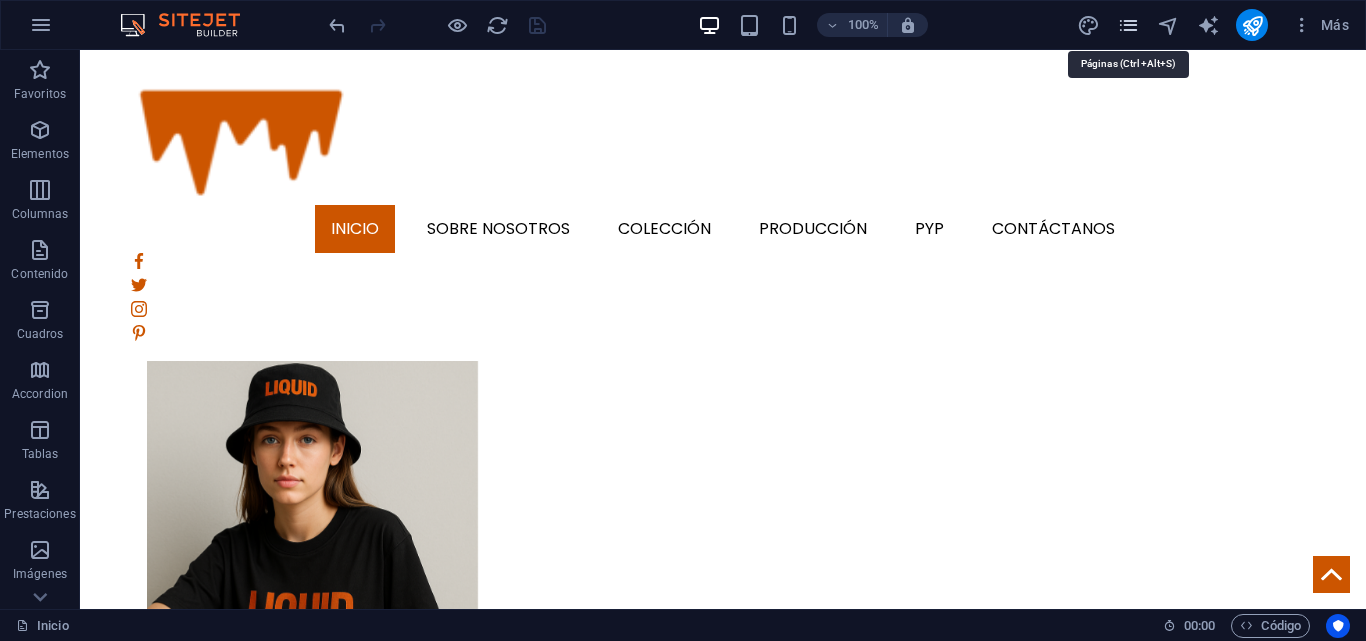 click at bounding box center (1128, 25) 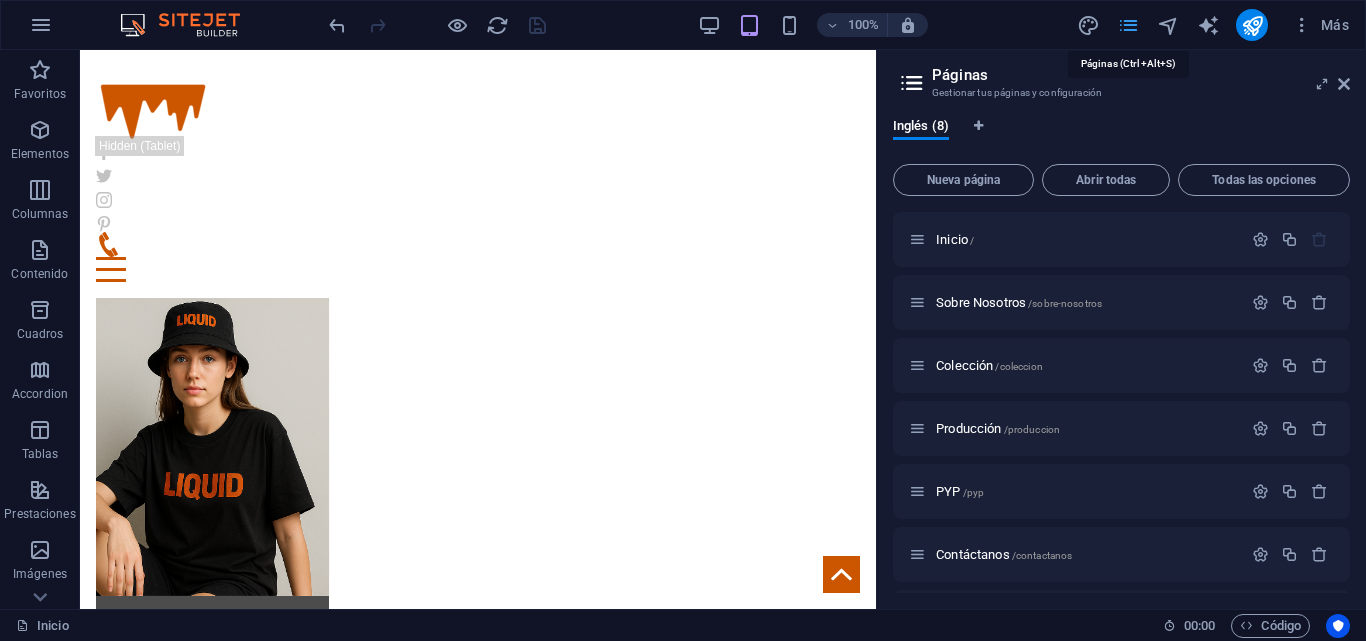 scroll, scrollTop: 765, scrollLeft: 0, axis: vertical 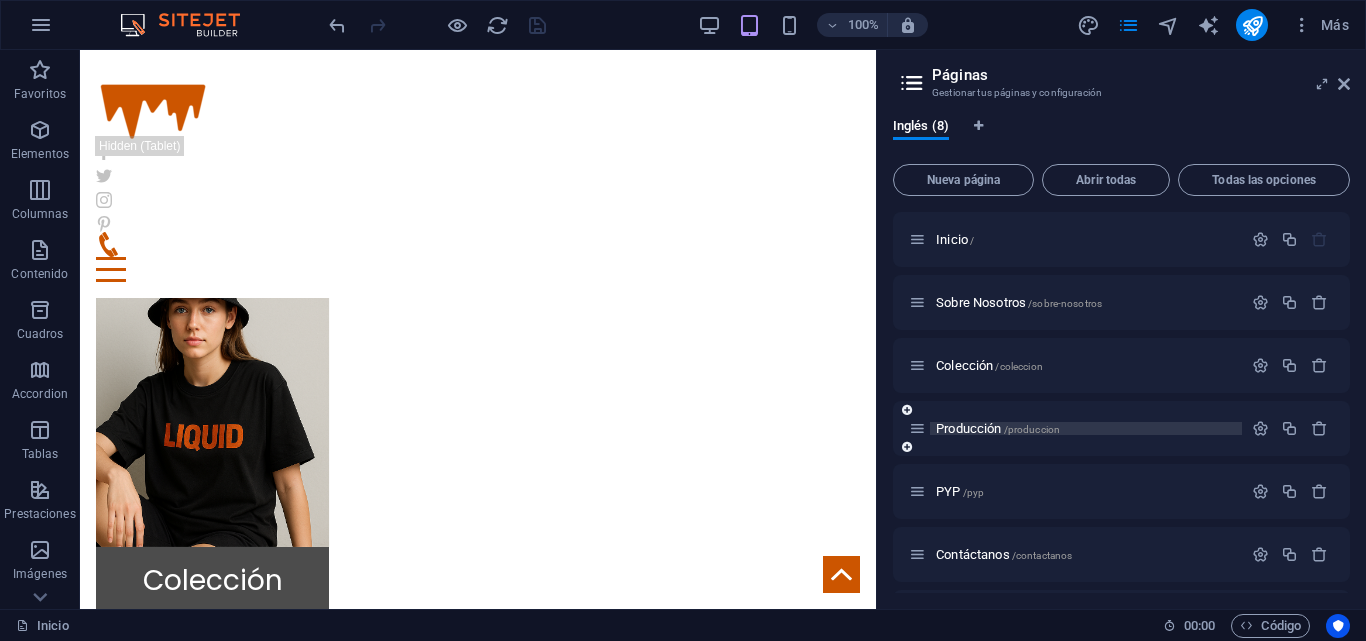 click on "Producción /produccion" at bounding box center [998, 428] 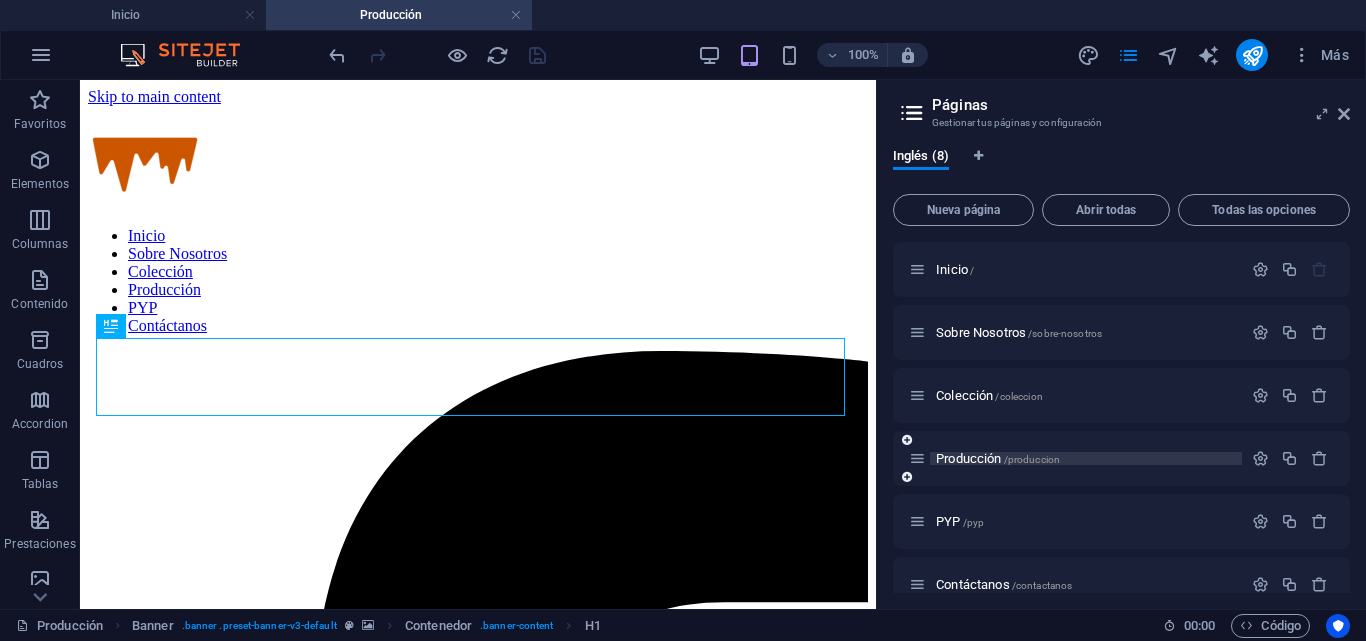 scroll, scrollTop: 0, scrollLeft: 0, axis: both 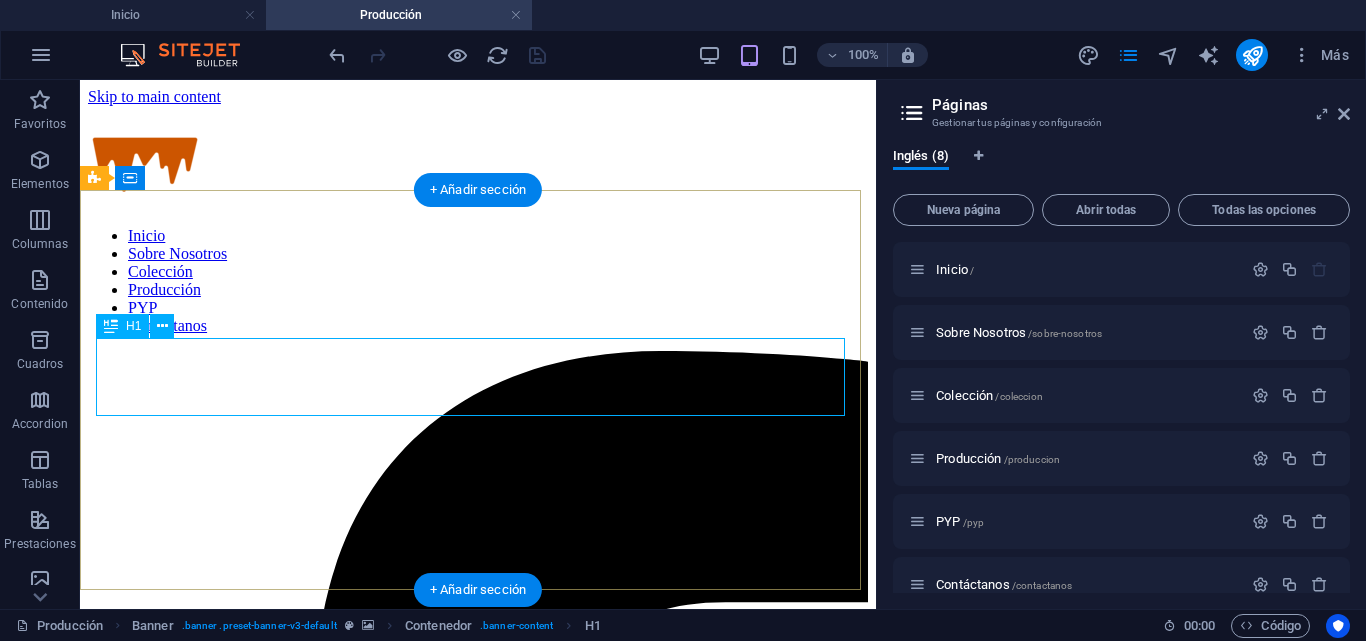 click on "Handmade Furniture" at bounding box center [478, 5759] 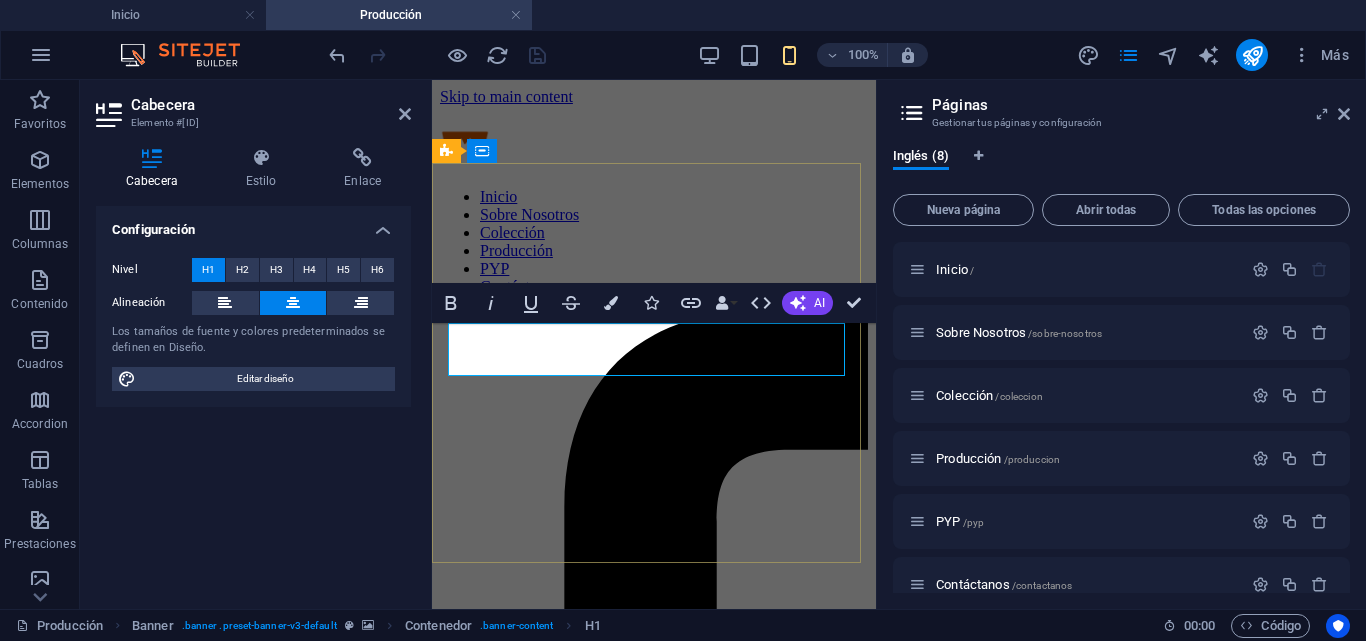 type 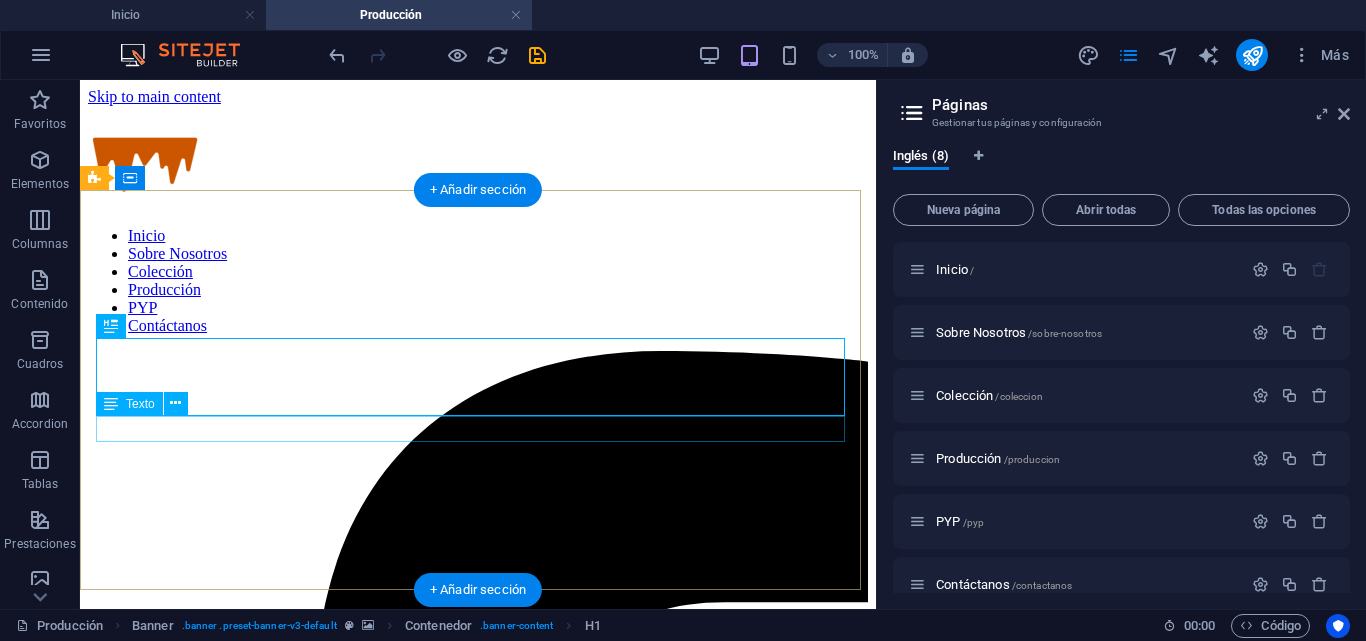 click on "Home  /  Production" at bounding box center (478, 5809) 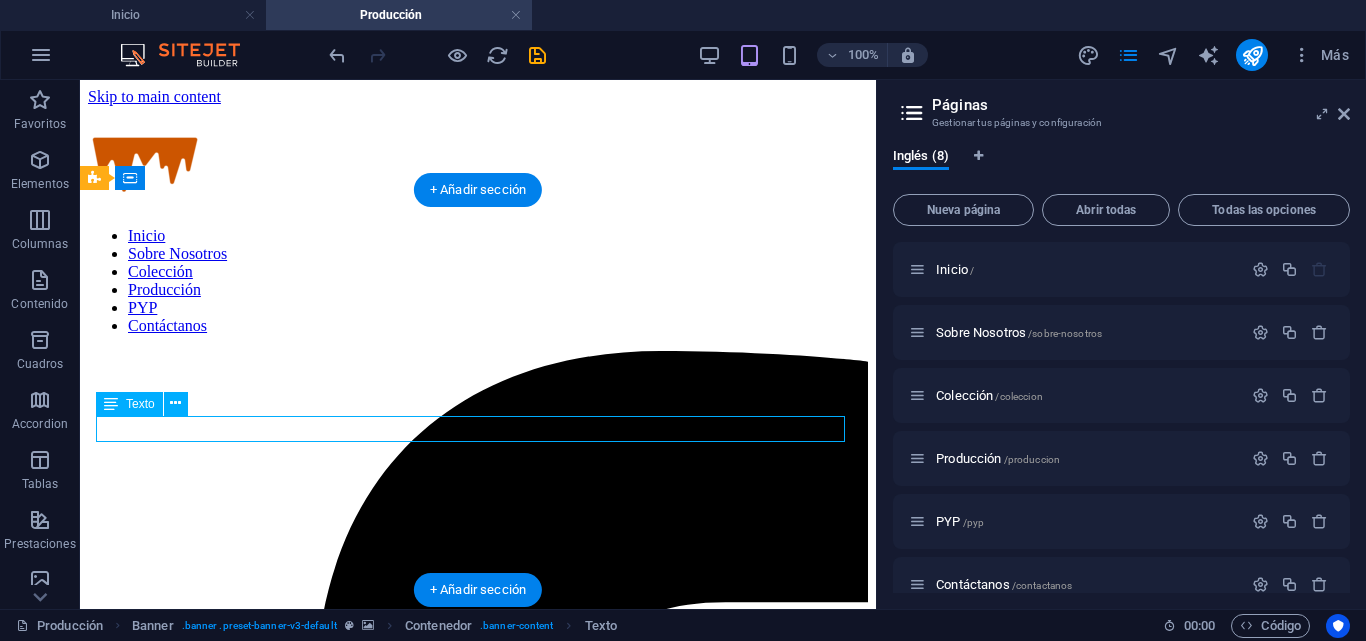 click on "Home  /  Production" at bounding box center (478, 5809) 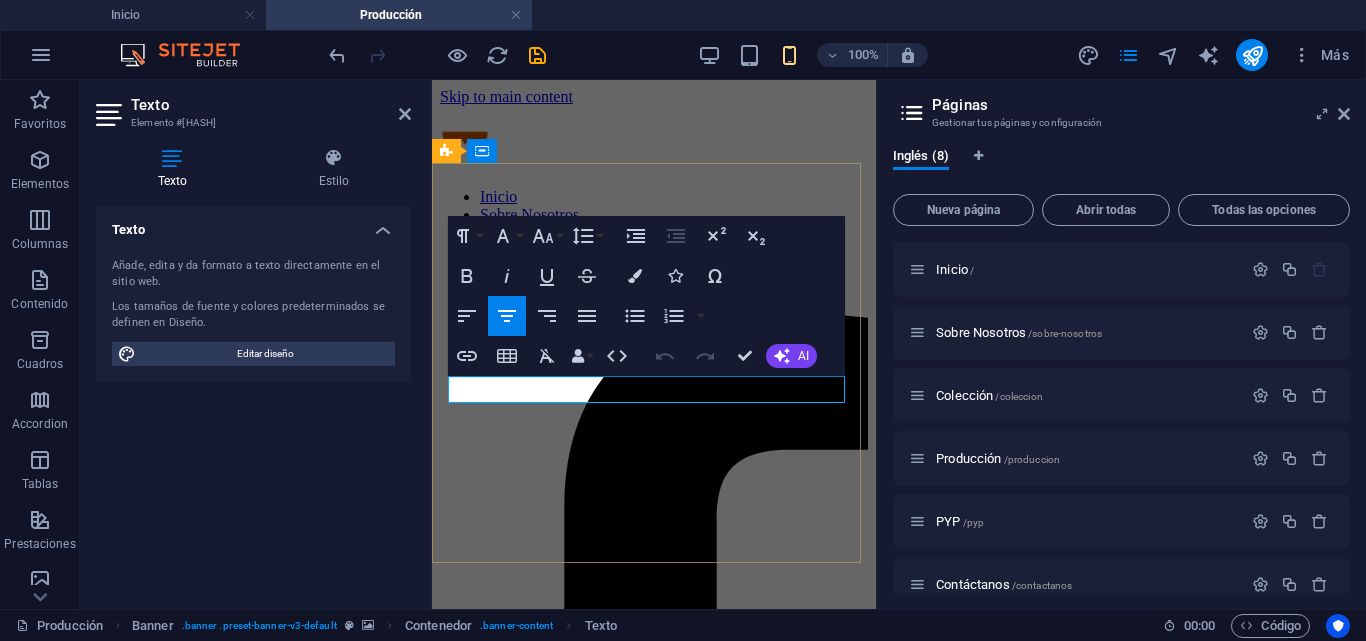 click on "Home  /  Production" at bounding box center (654, 3526) 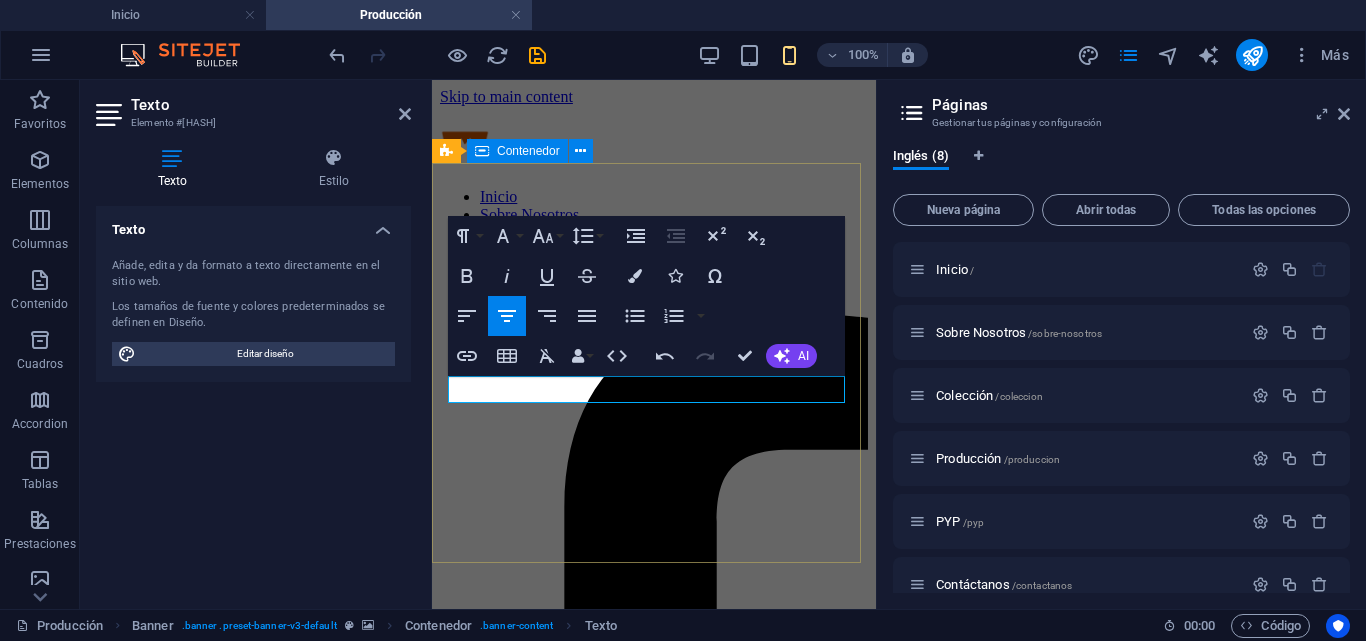 type 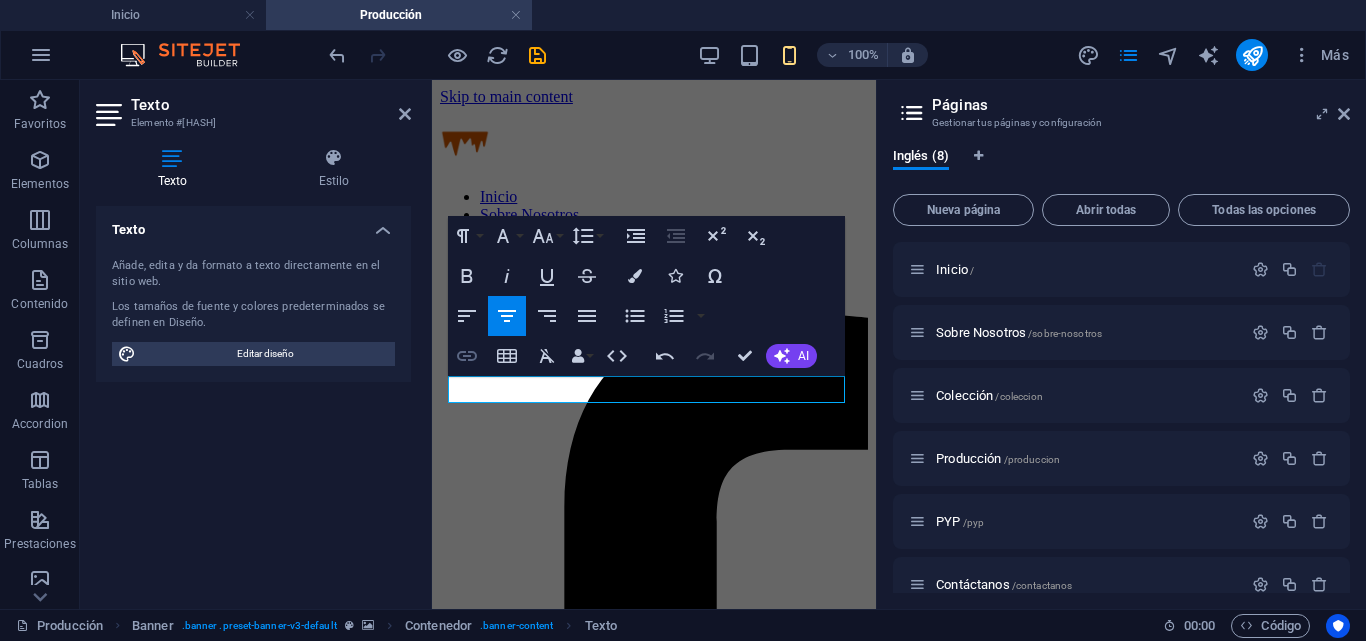 click 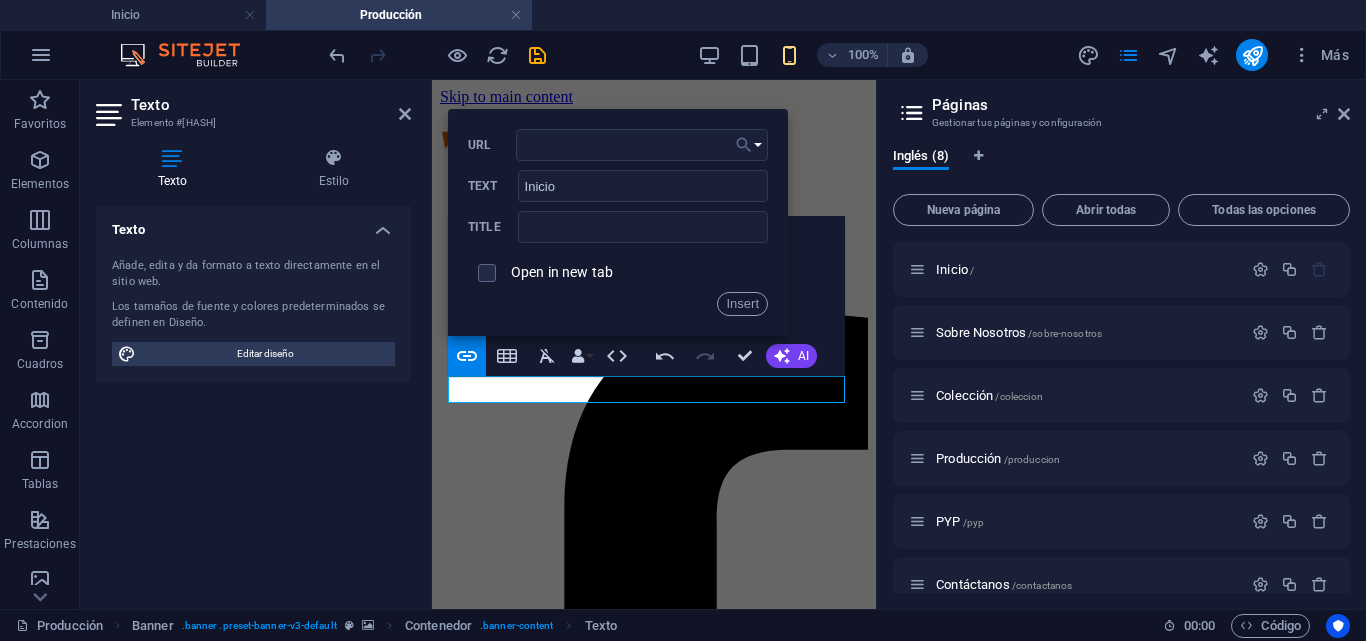 click 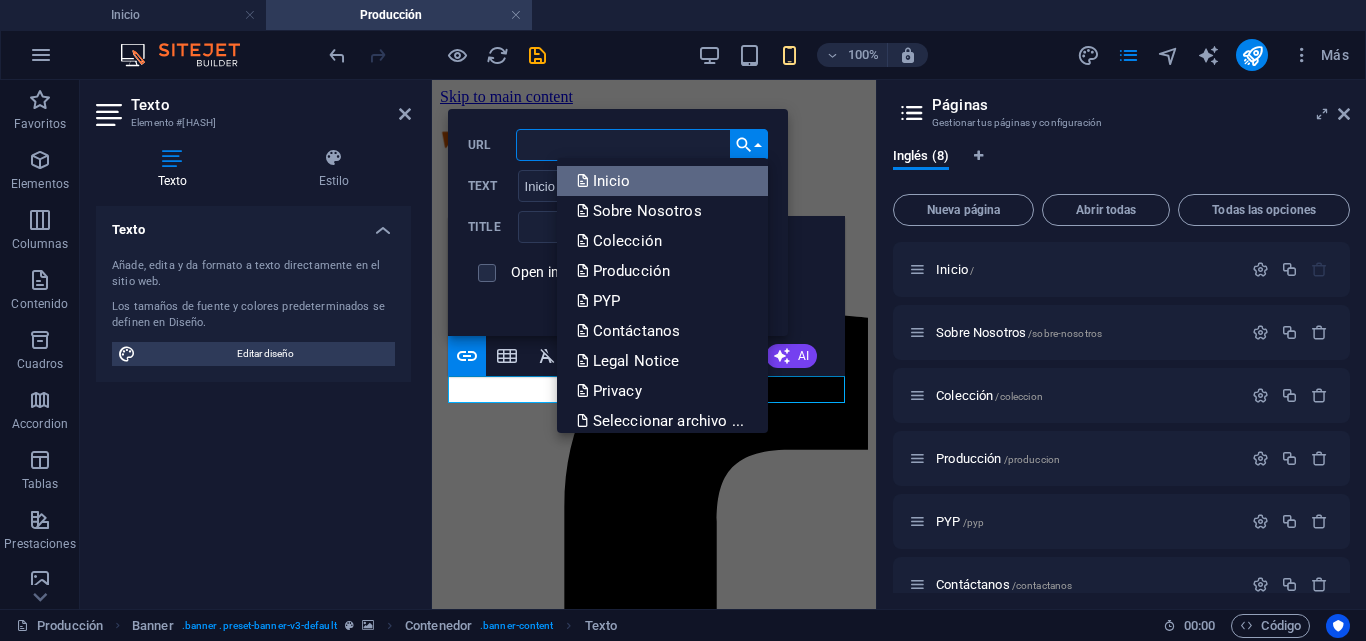 click on "Inicio" at bounding box center (662, 181) 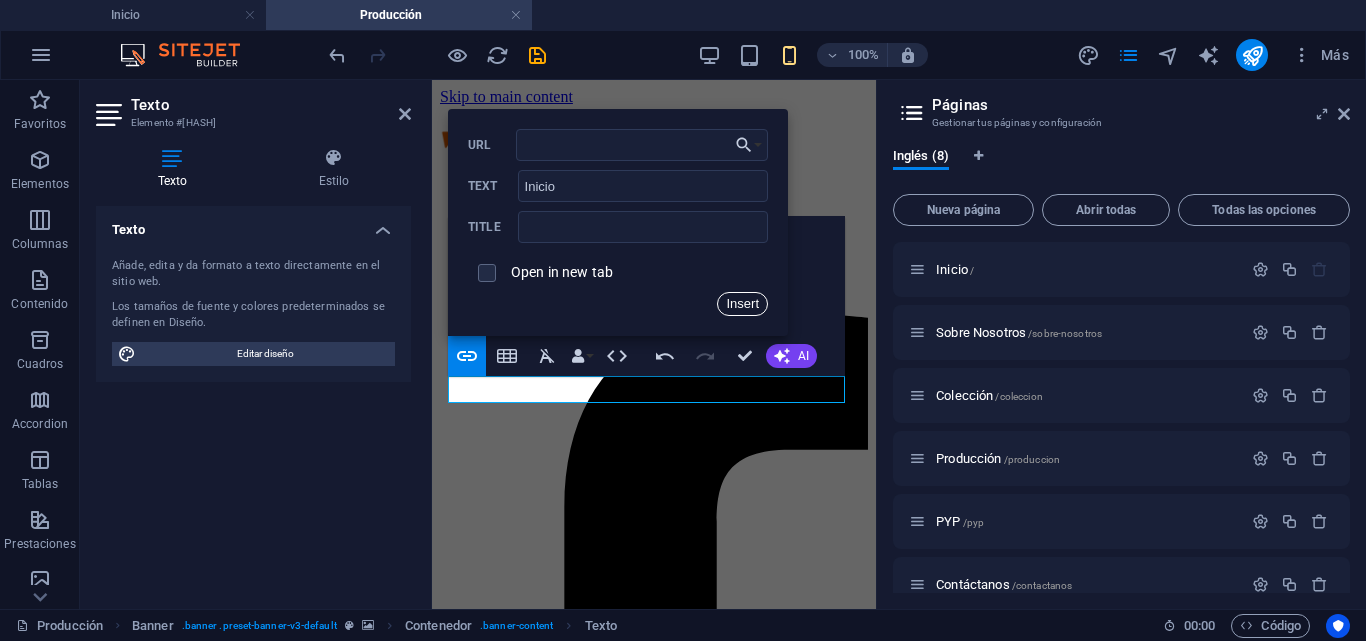 click on "Insert" at bounding box center (742, 304) 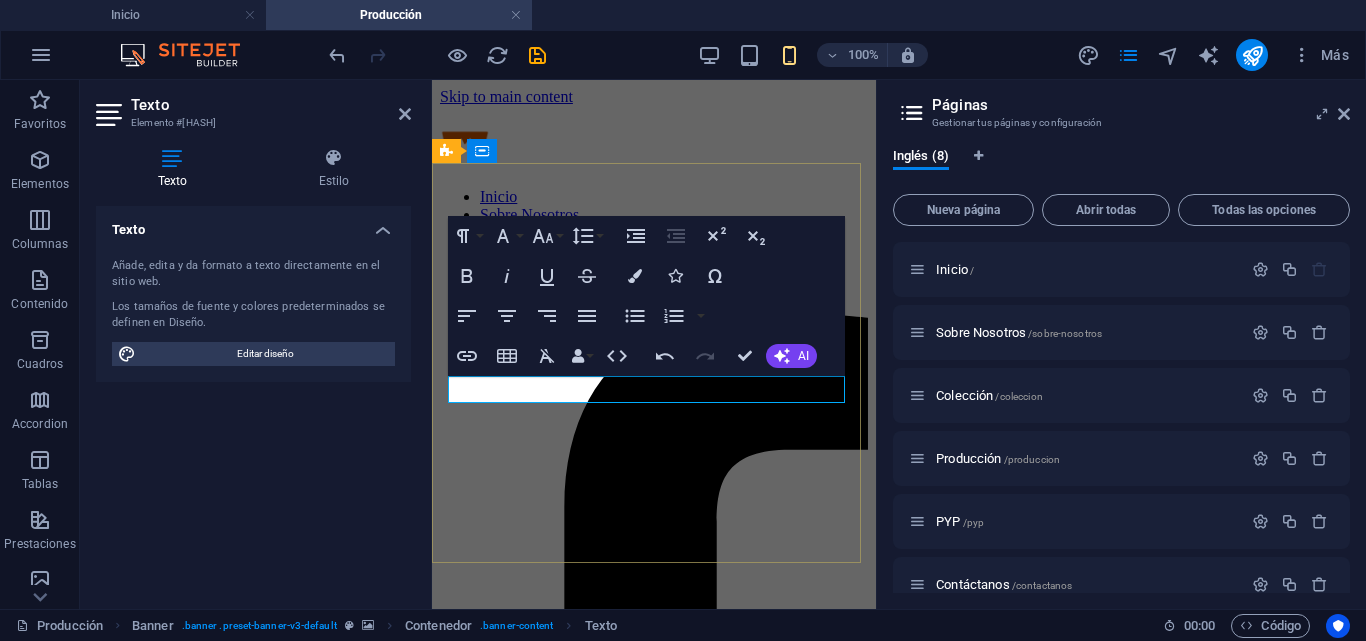 click on "Production" at bounding box center [675, 3525] 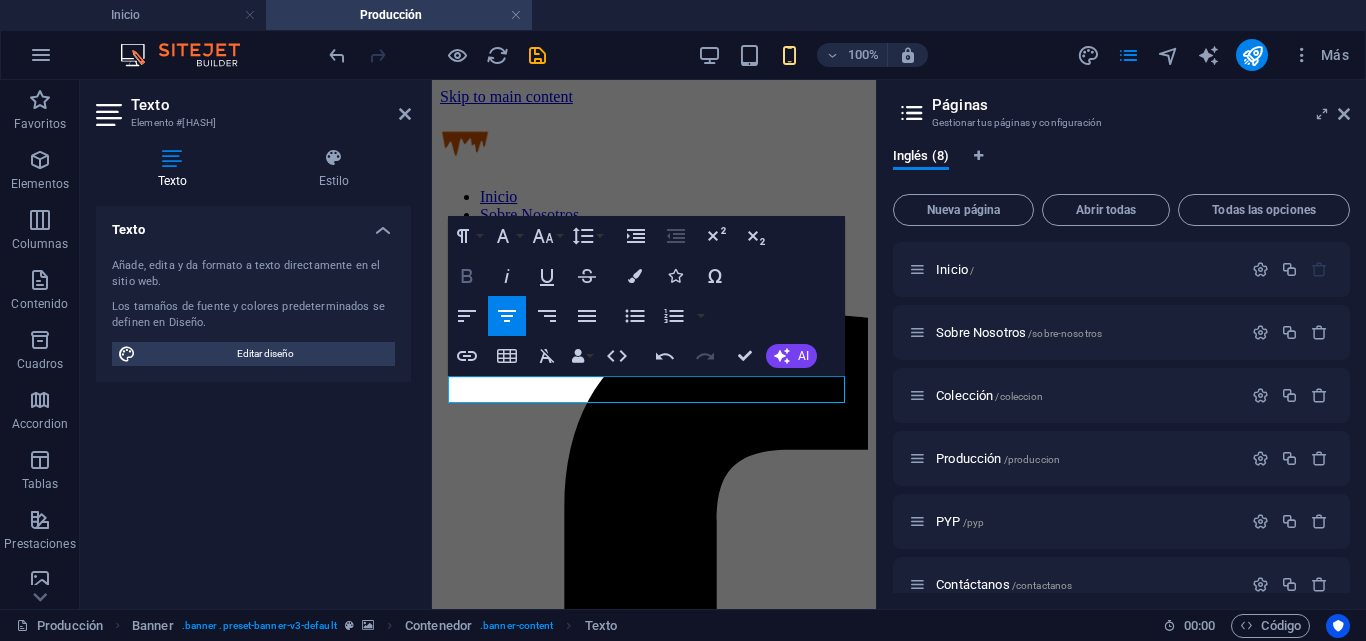 click 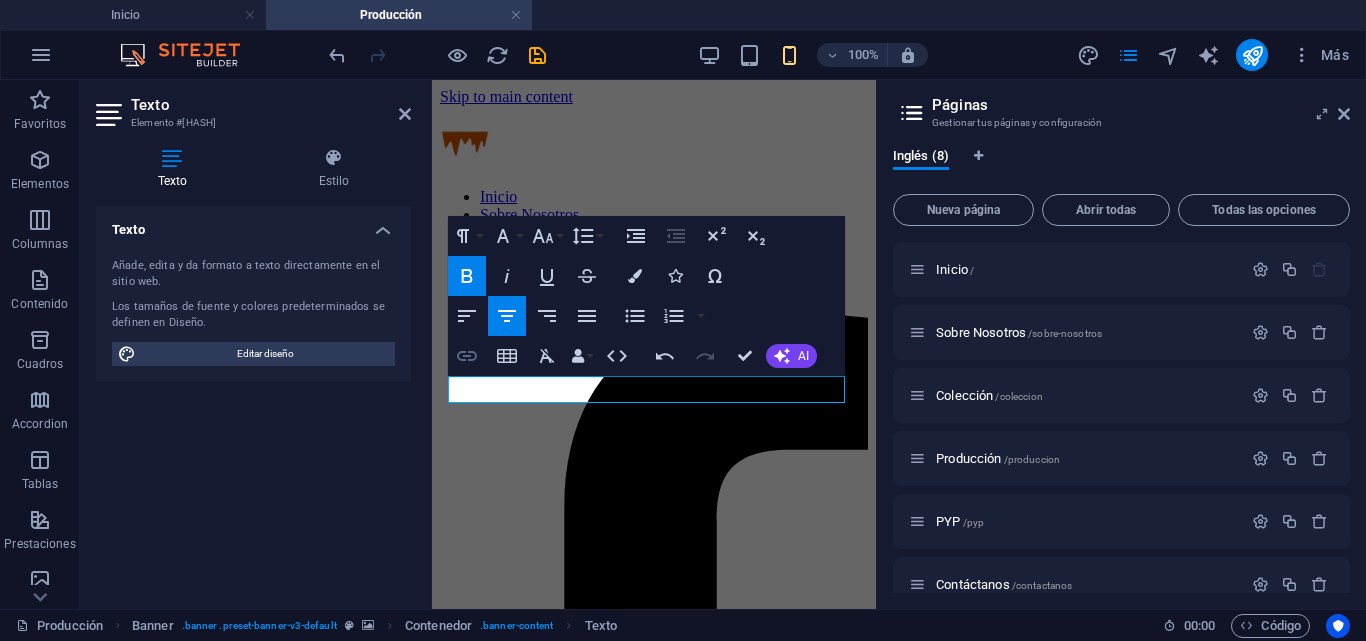 type on "Producción" 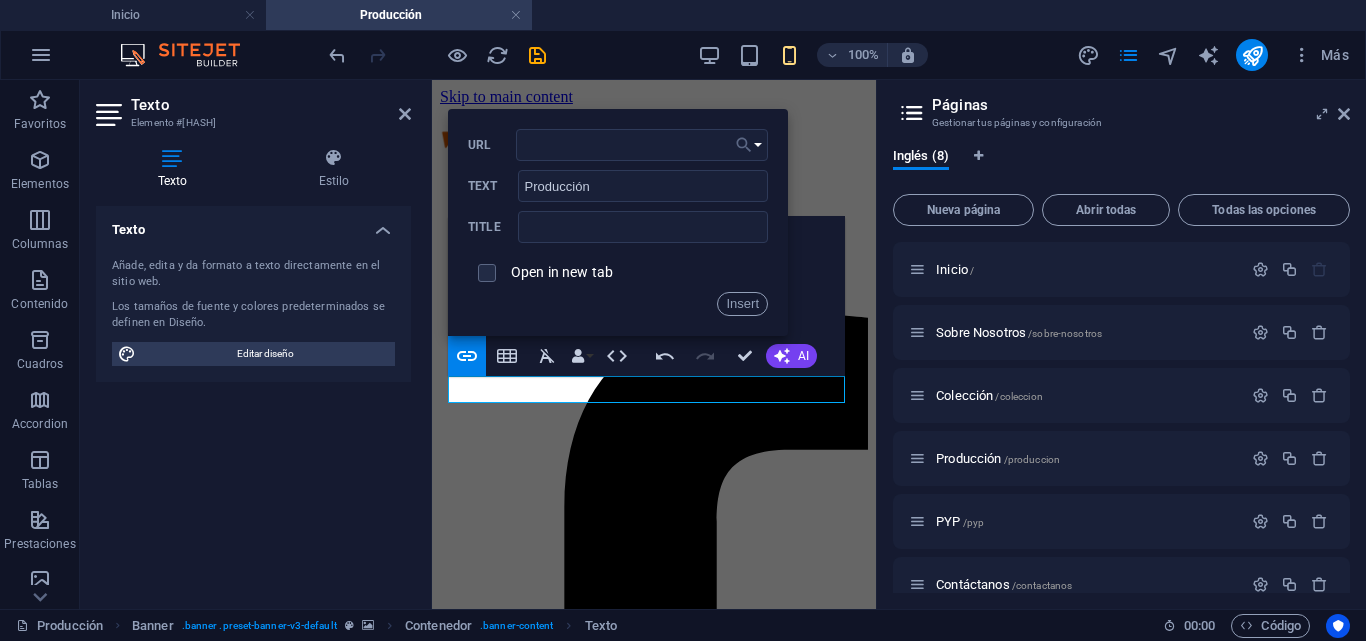 click 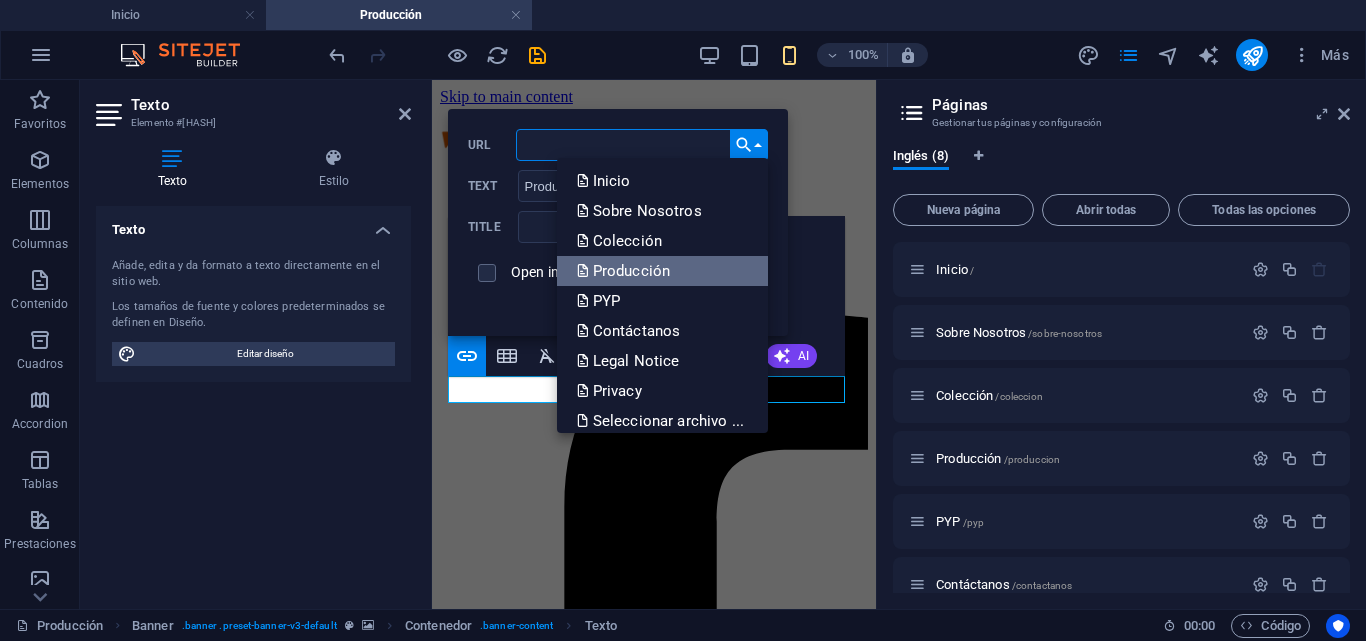 click on "Producción" at bounding box center (625, 271) 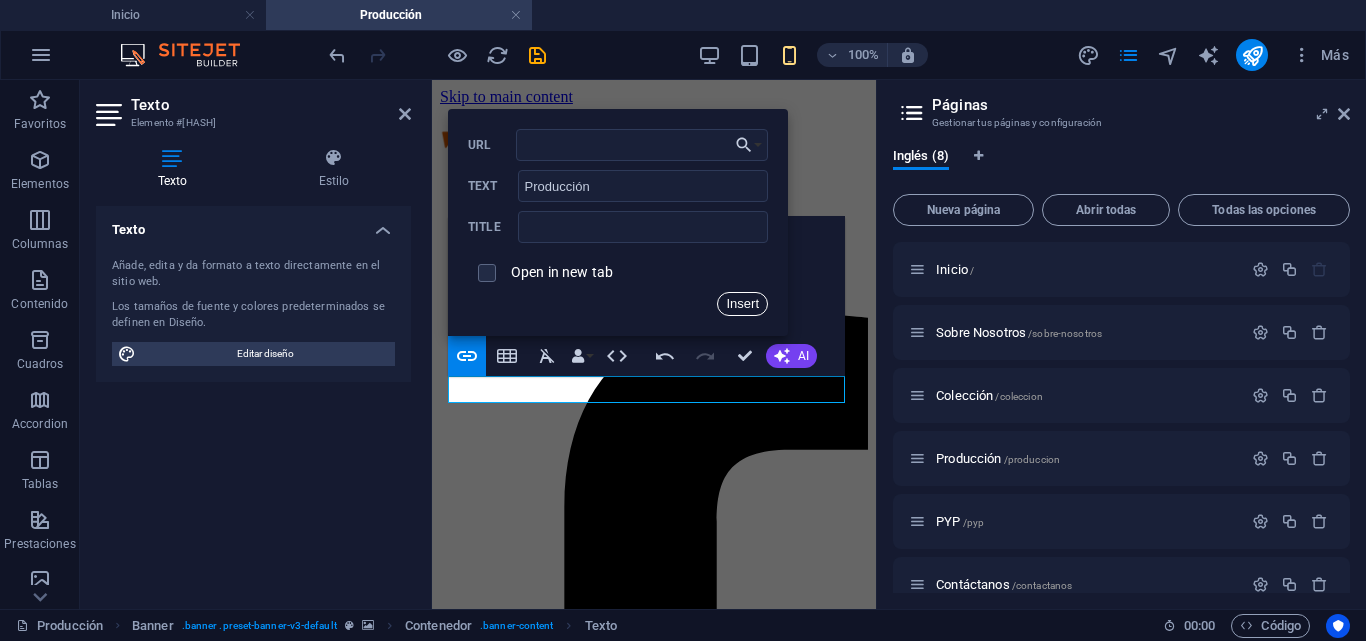 click on "Insert" at bounding box center (742, 304) 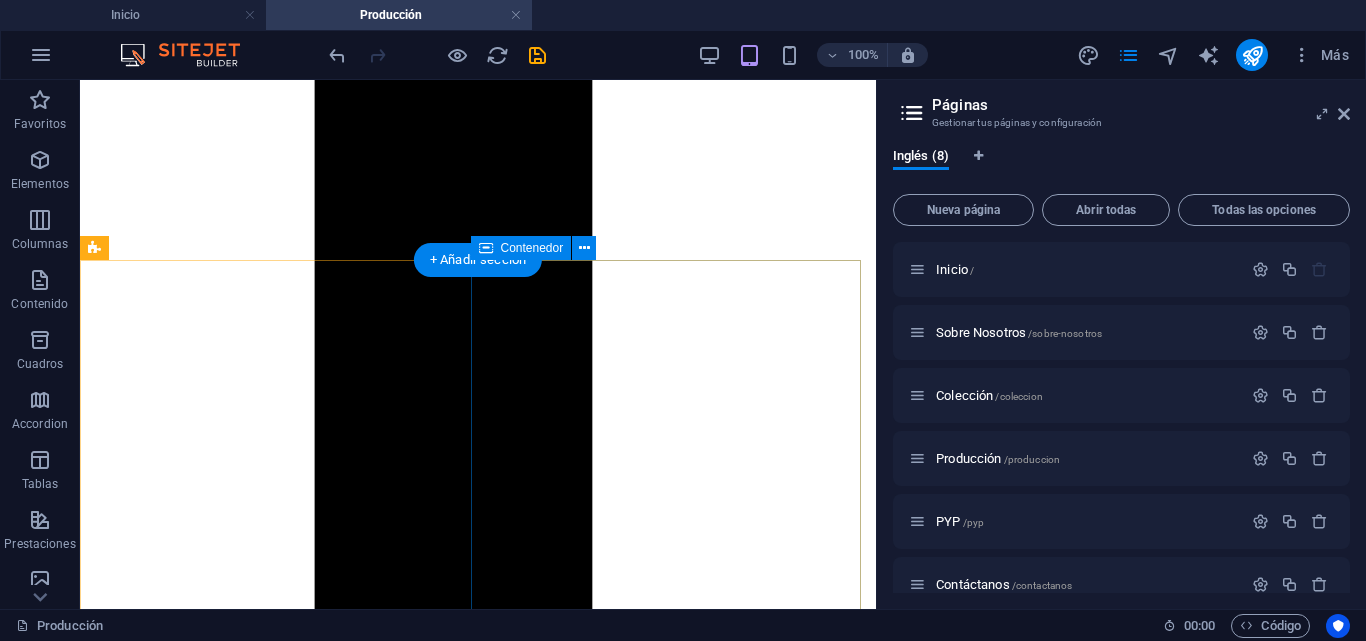 scroll, scrollTop: 1211, scrollLeft: 0, axis: vertical 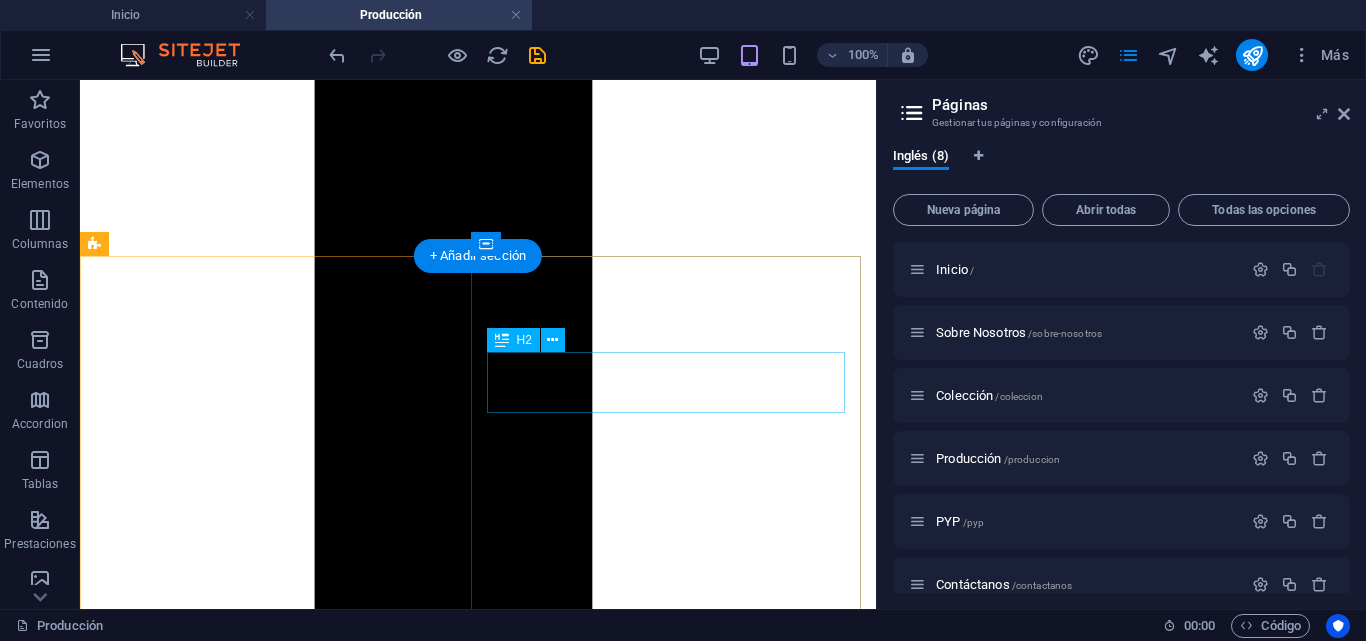 click on "Manufacturing" at bounding box center [478, 6519] 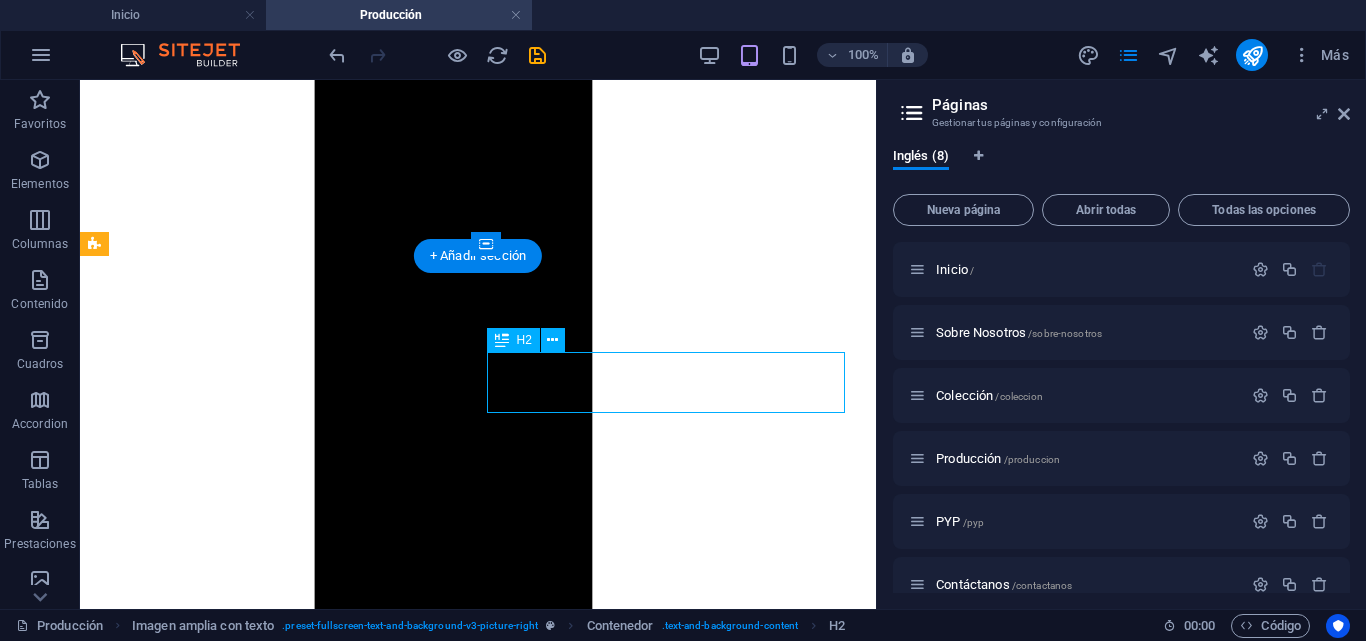 click on "Manufacturing" at bounding box center (478, 6519) 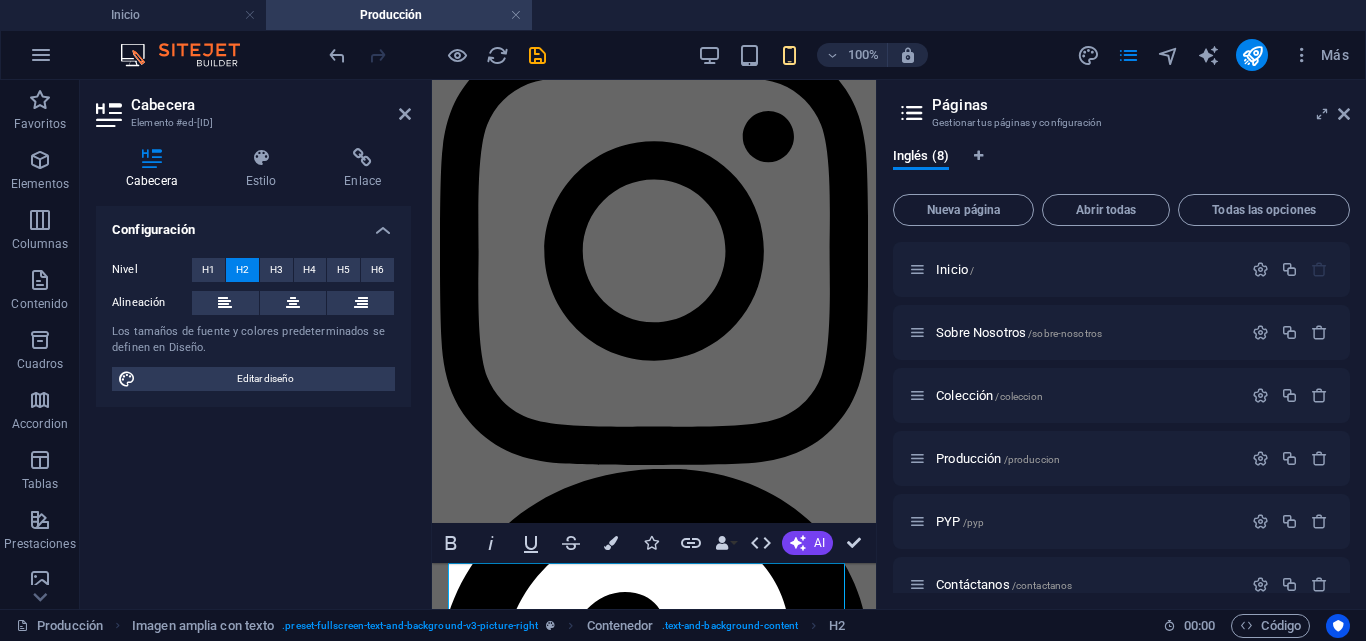 scroll, scrollTop: 1455, scrollLeft: 0, axis: vertical 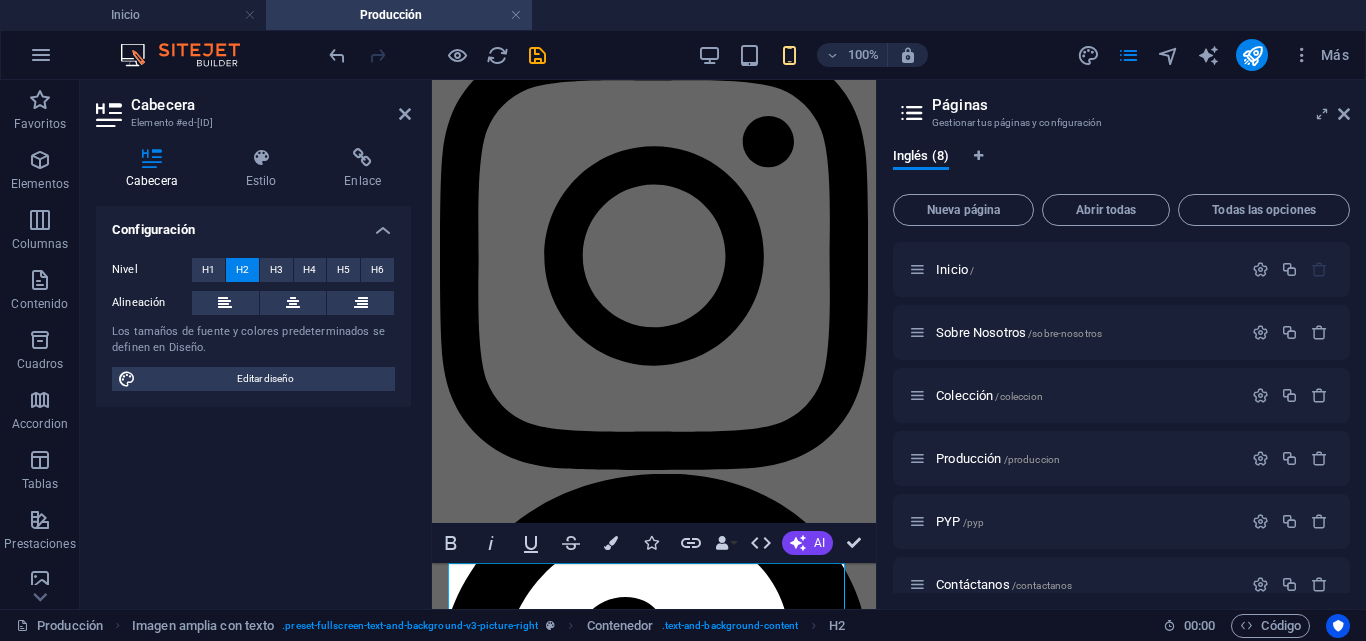 type 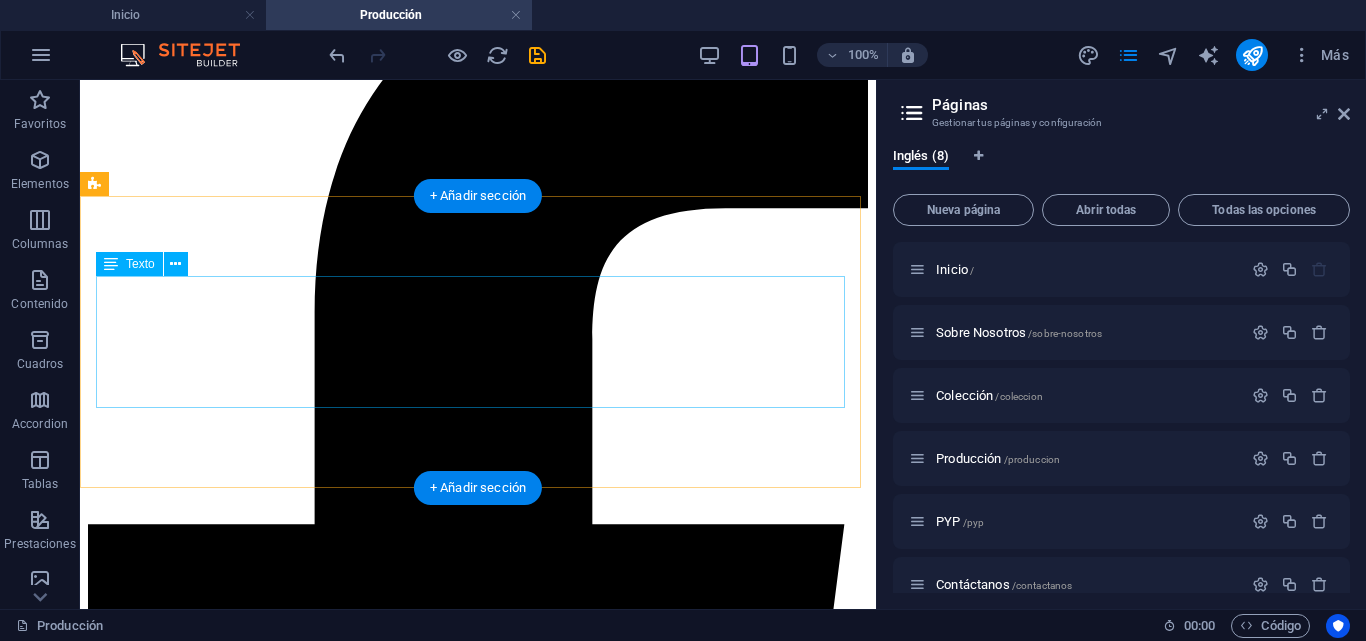 scroll, scrollTop: 395, scrollLeft: 0, axis: vertical 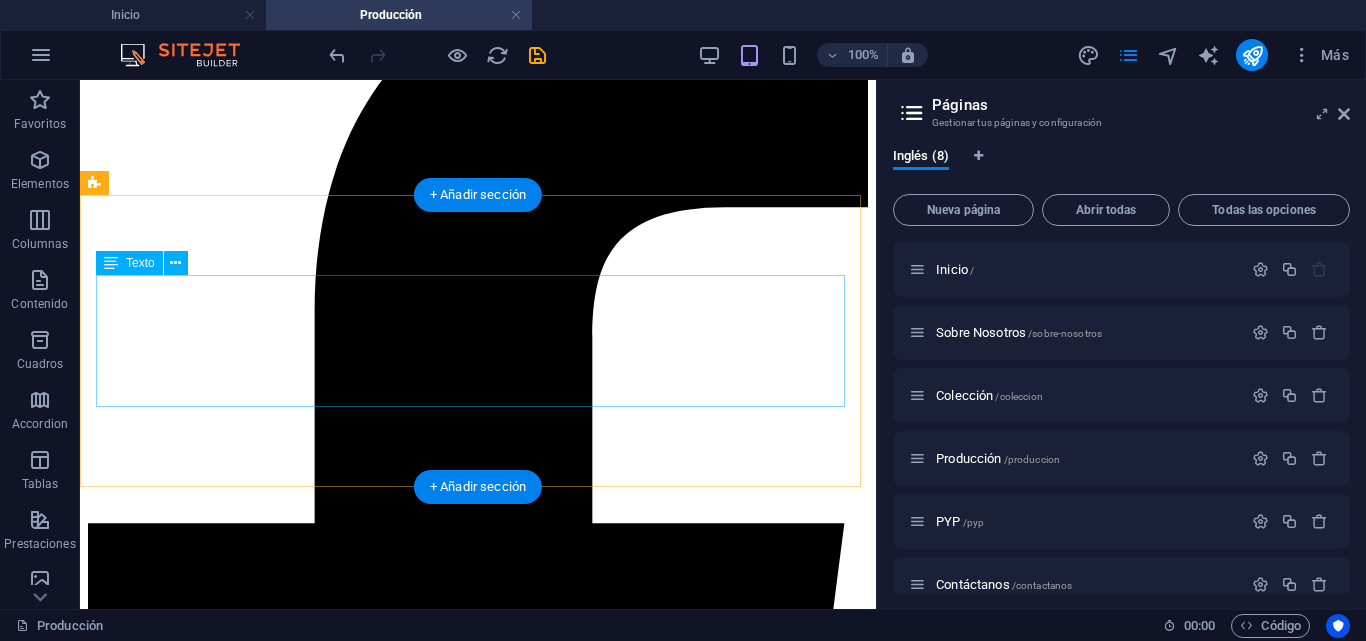 click on "Lorem ipsum dolor sit amet, consectetuer adipiscing elit. Aenean commodo ligula eget dolor. Aenean massa. Cum sociis natoque penatibus et magnis dis parturient montes, nascetur ridiculus mus. Donec quam felis, ultricies nec, pellentesque eu, pretium quis, sem. Nulla consequat massa quis enim. Donec pede justo, fringilla vel, aliquet nec, vulputate eget, arcu." at bounding box center [478, 5482] 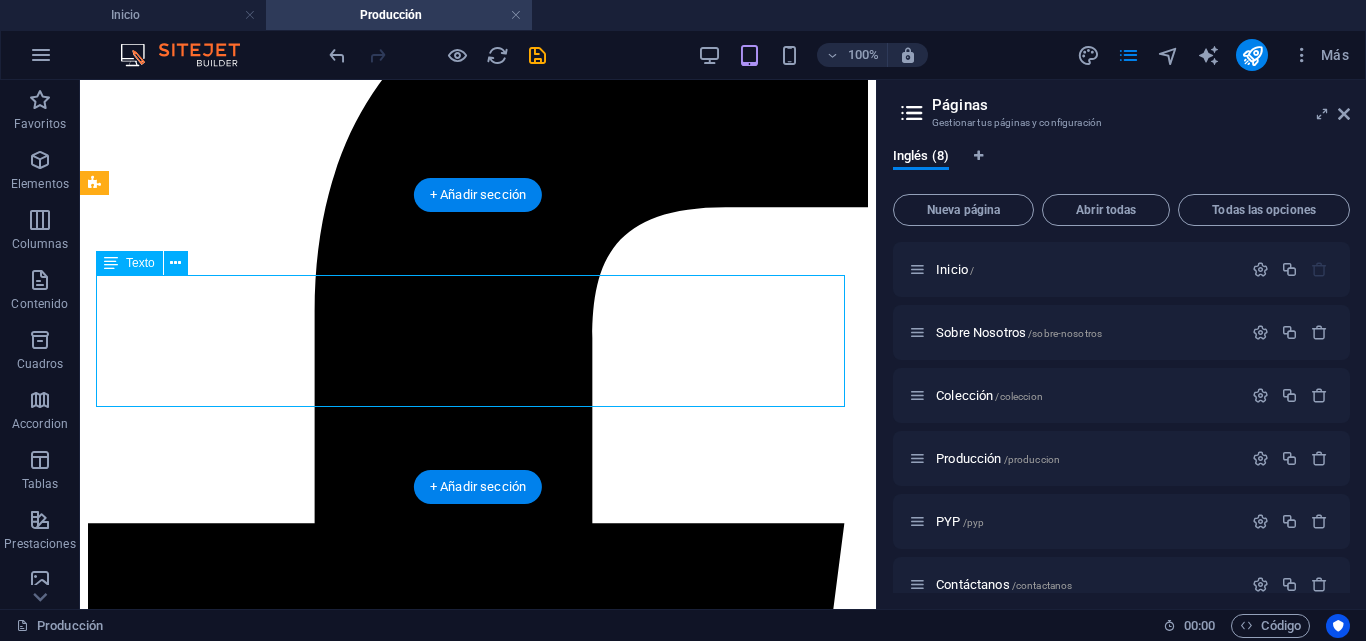 click on "Lorem ipsum dolor sit amet, consectetuer adipiscing elit. Aenean commodo ligula eget dolor. Aenean massa. Cum sociis natoque penatibus et magnis dis parturient montes, nascetur ridiculus mus. Donec quam felis, ultricies nec, pellentesque eu, pretium quis, sem. Nulla consequat massa quis enim. Donec pede justo, fringilla vel, aliquet nec, vulputate eget, arcu." at bounding box center [478, 5482] 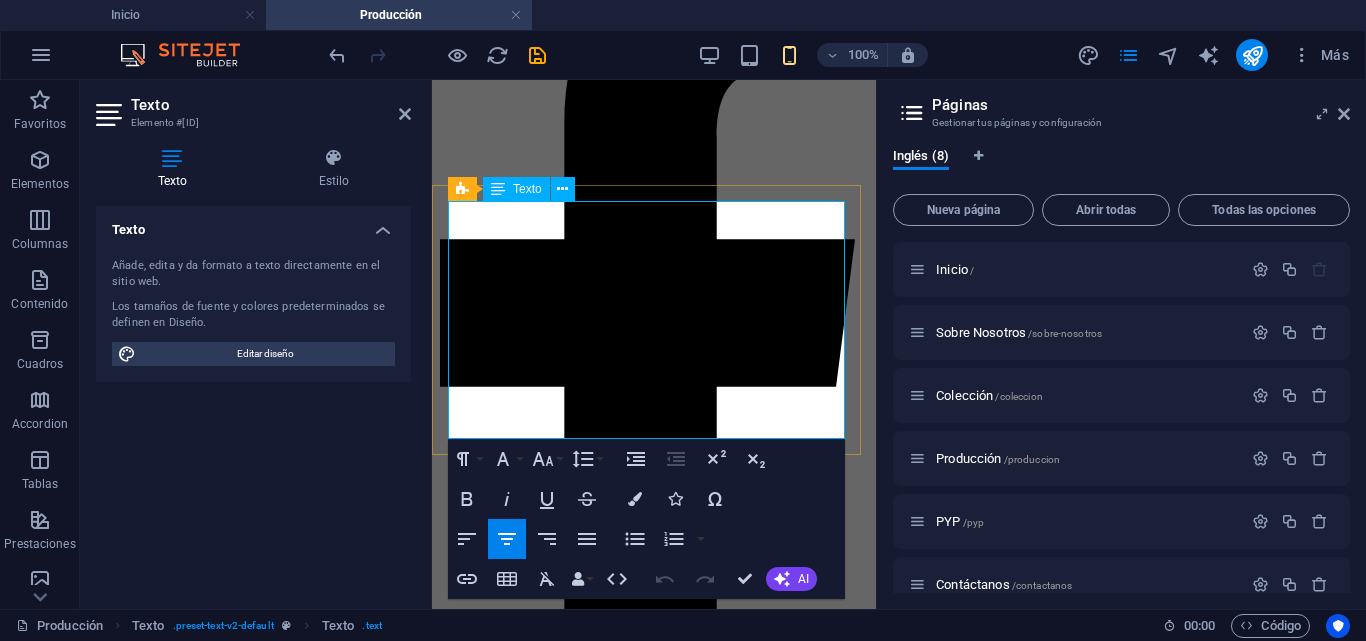 scroll, scrollTop: 378, scrollLeft: 0, axis: vertical 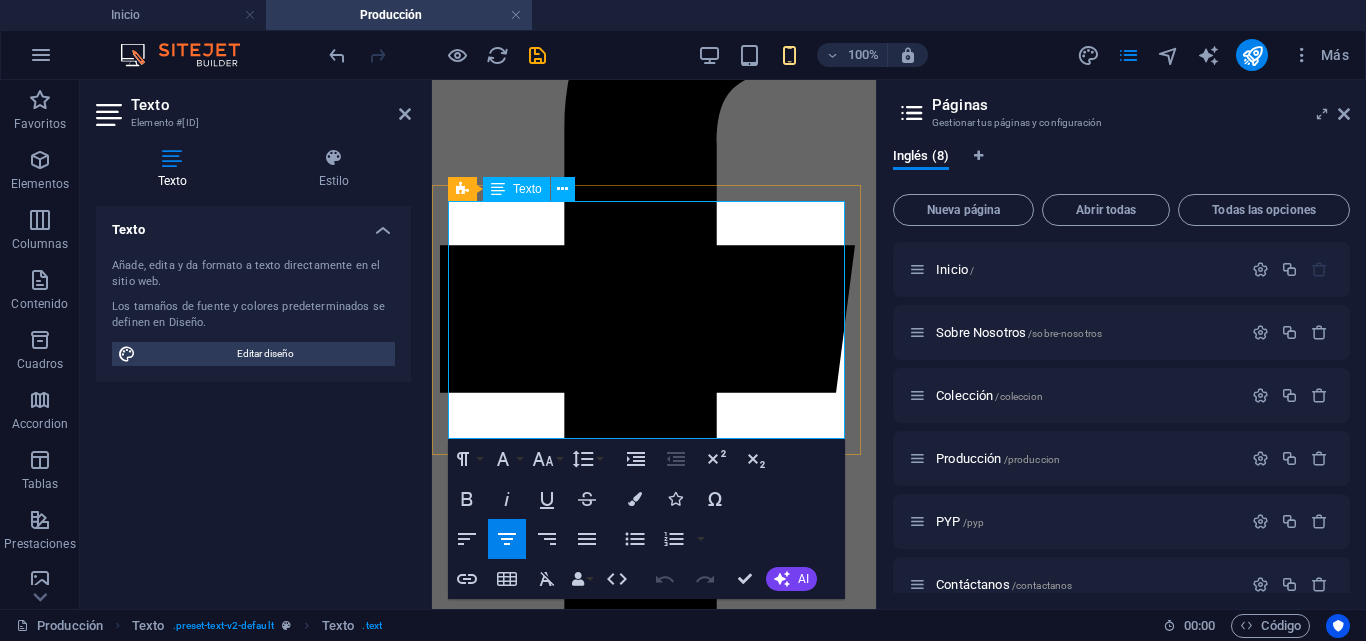 drag, startPoint x: 742, startPoint y: 426, endPoint x: 484, endPoint y: 224, distance: 327.67056 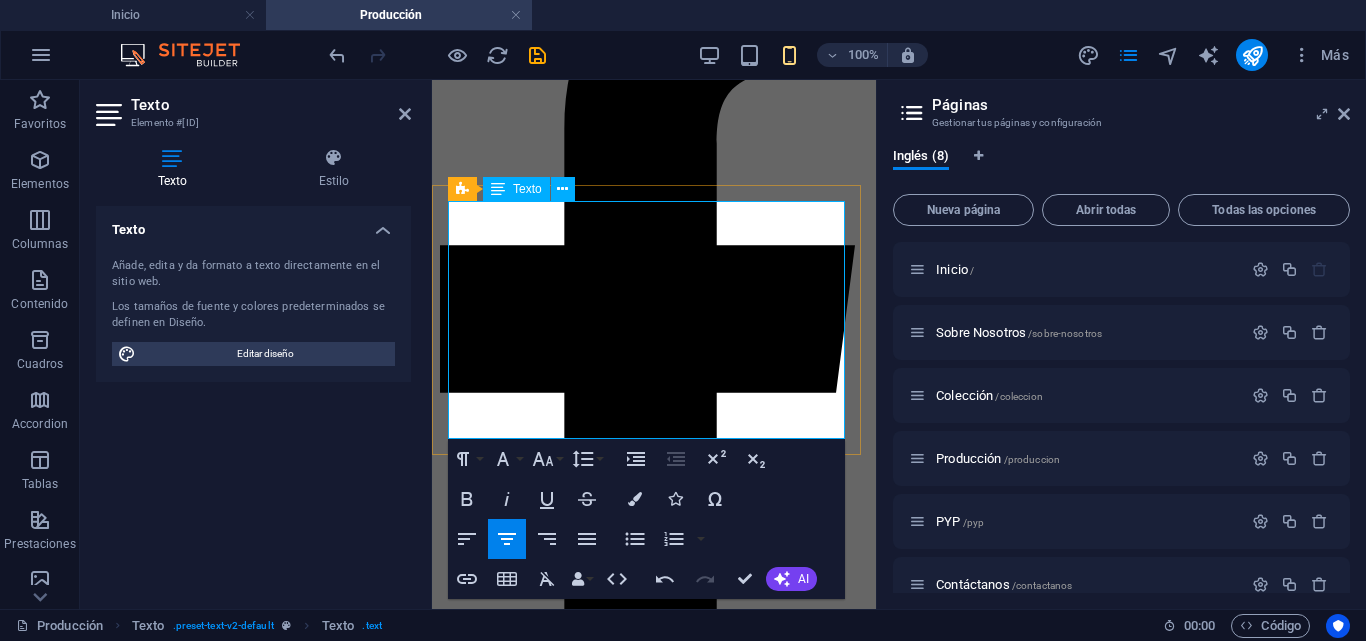 click on "LEn LIQUID, cada prenda cuenta una historia de diseño consciente, materiales de alta calidad y producción ética. Esta sección te invita a conocer el proceso detrás de nuestras colecciones: desde la elección de telas hasta los acabados finales, cuidamos cada detalle para ofrecerte ropa urbana con alma, pensada para durar y destacar en cada paso que das." at bounding box center [654, 3243] 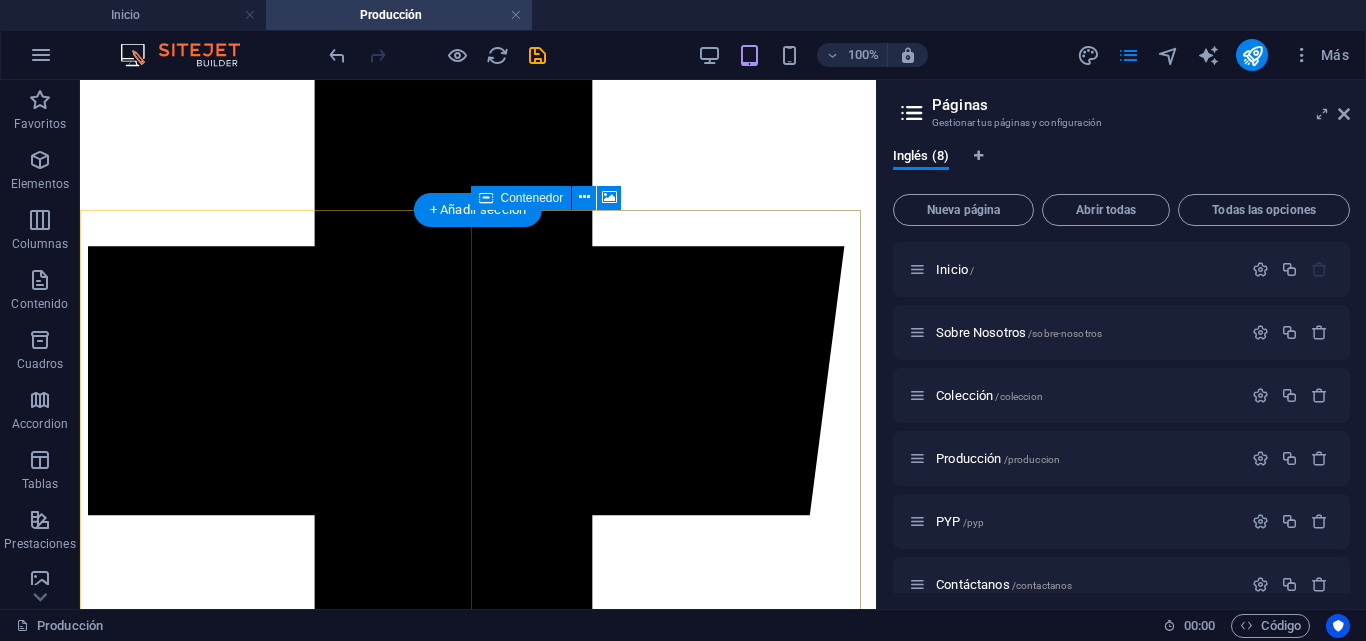 scroll, scrollTop: 671, scrollLeft: 0, axis: vertical 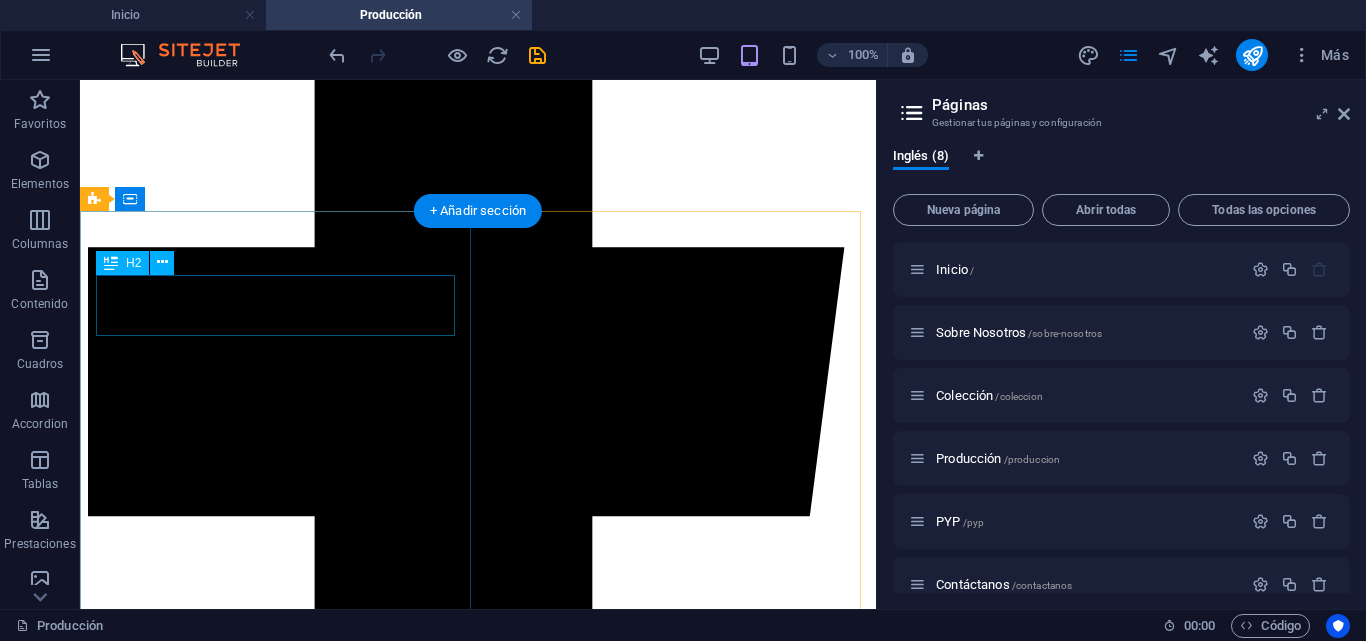click on "10% Discount" at bounding box center [478, 5282] 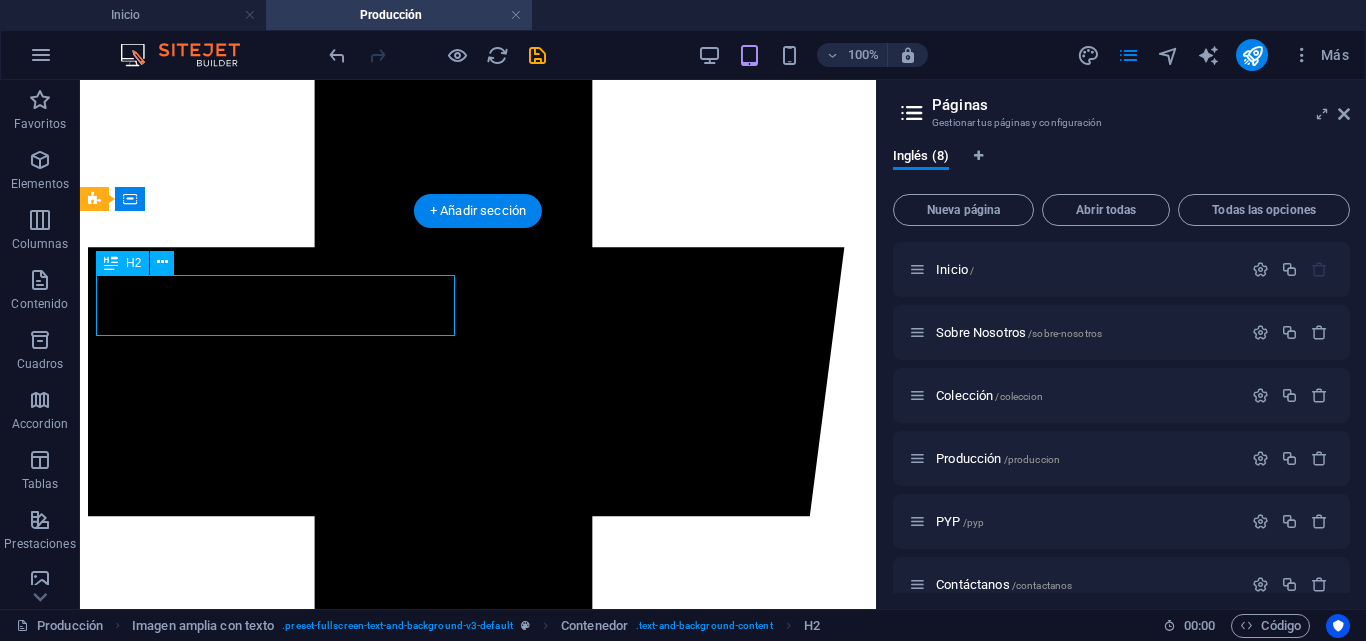 click on "10% Discount" at bounding box center [478, 5282] 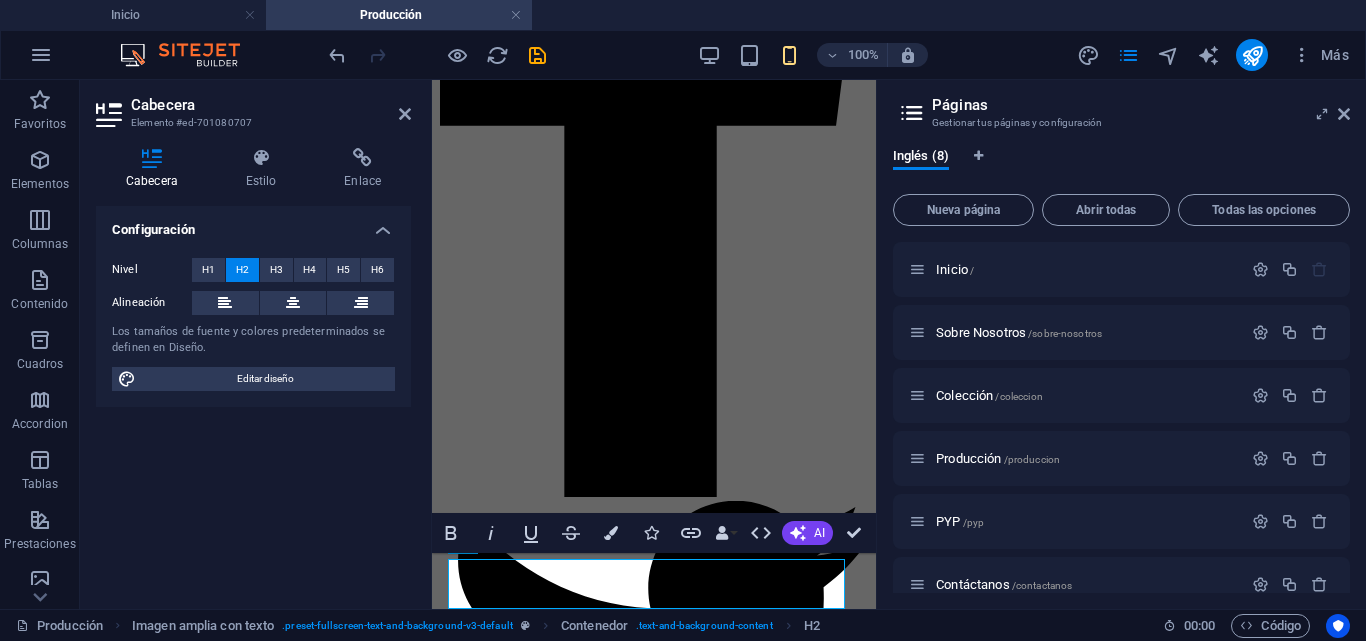 scroll, scrollTop: 644, scrollLeft: 0, axis: vertical 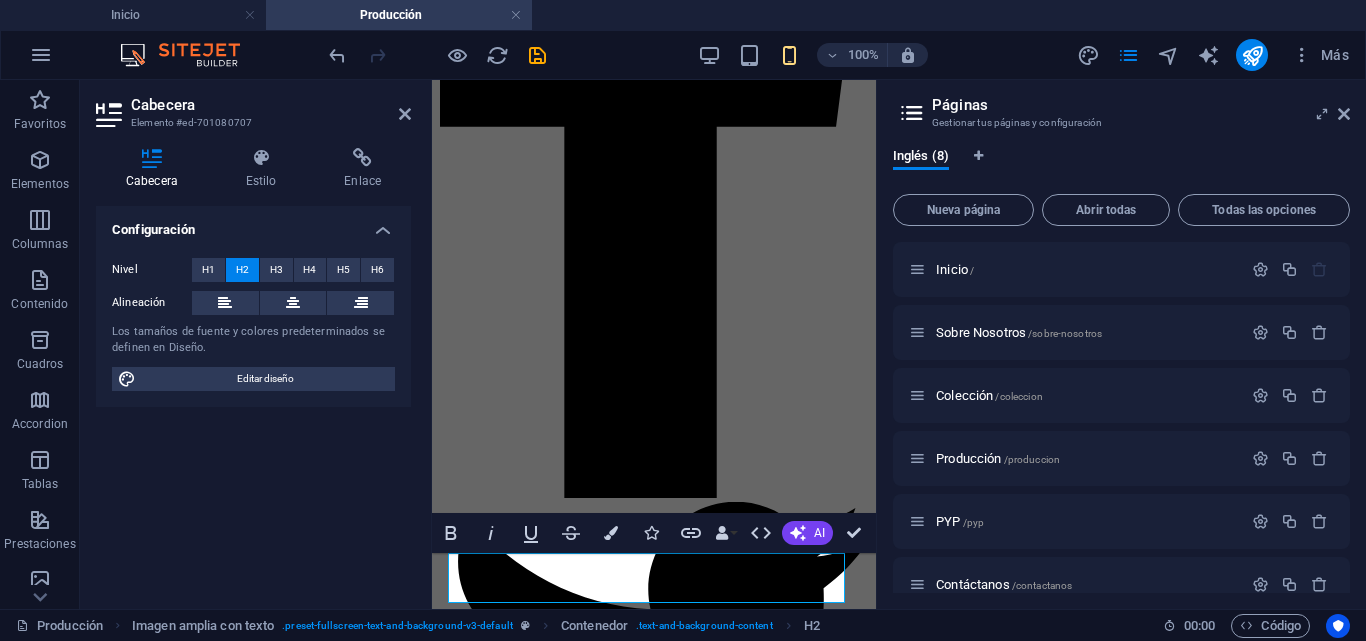 type 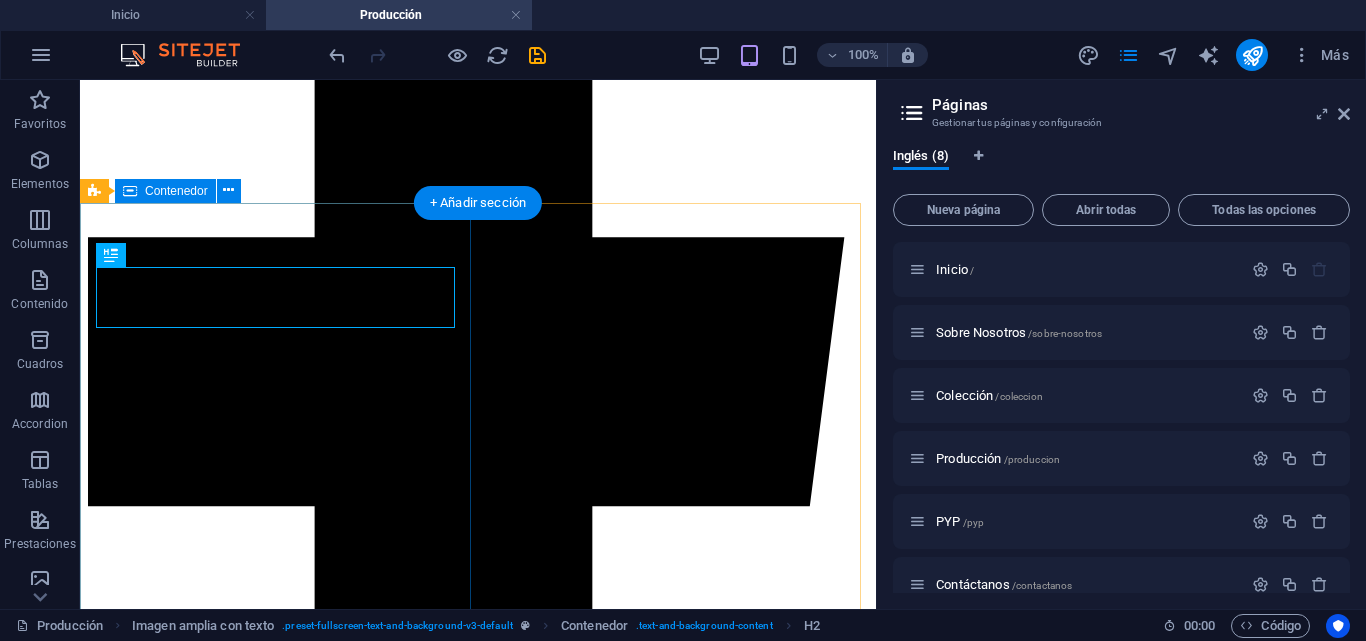 scroll, scrollTop: 678, scrollLeft: 0, axis: vertical 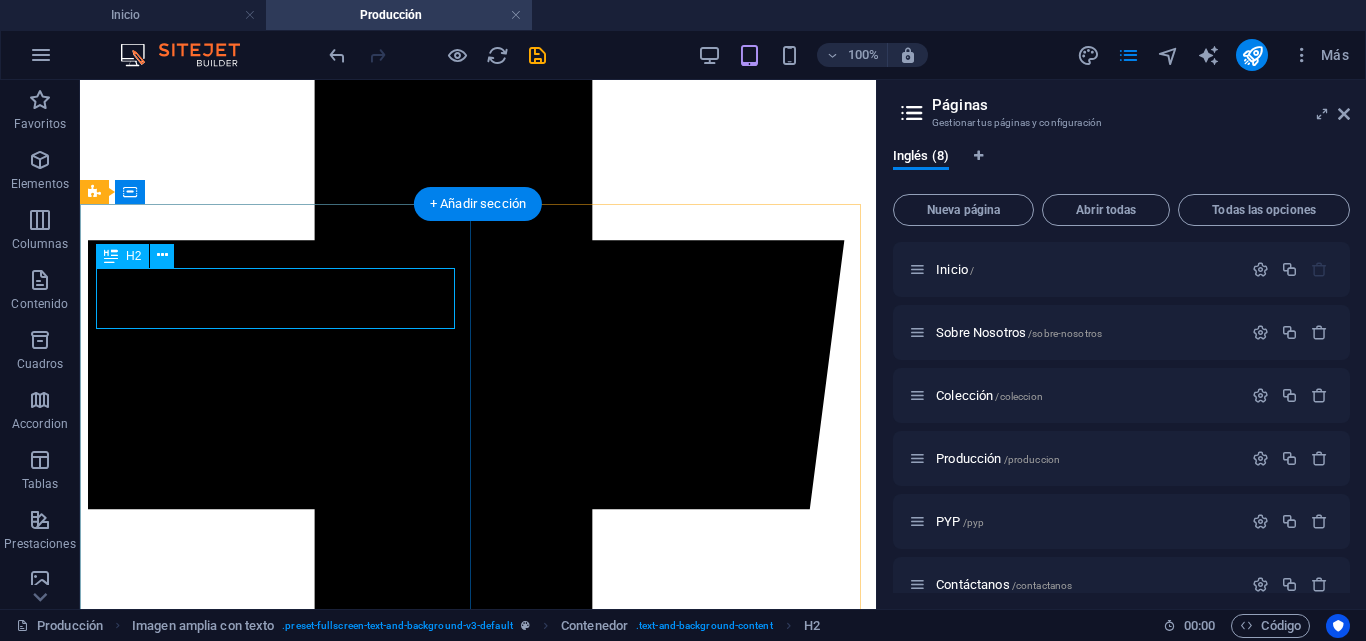 click on "Materia Prima" at bounding box center (478, 5275) 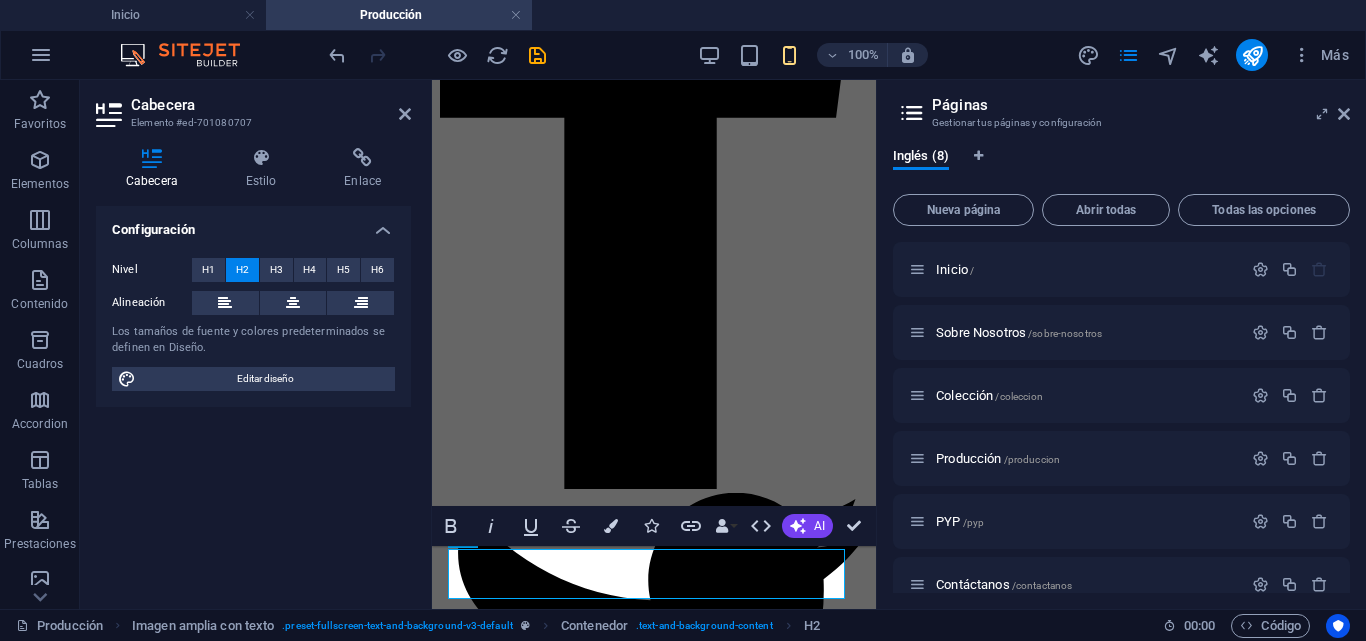 scroll, scrollTop: 651, scrollLeft: 0, axis: vertical 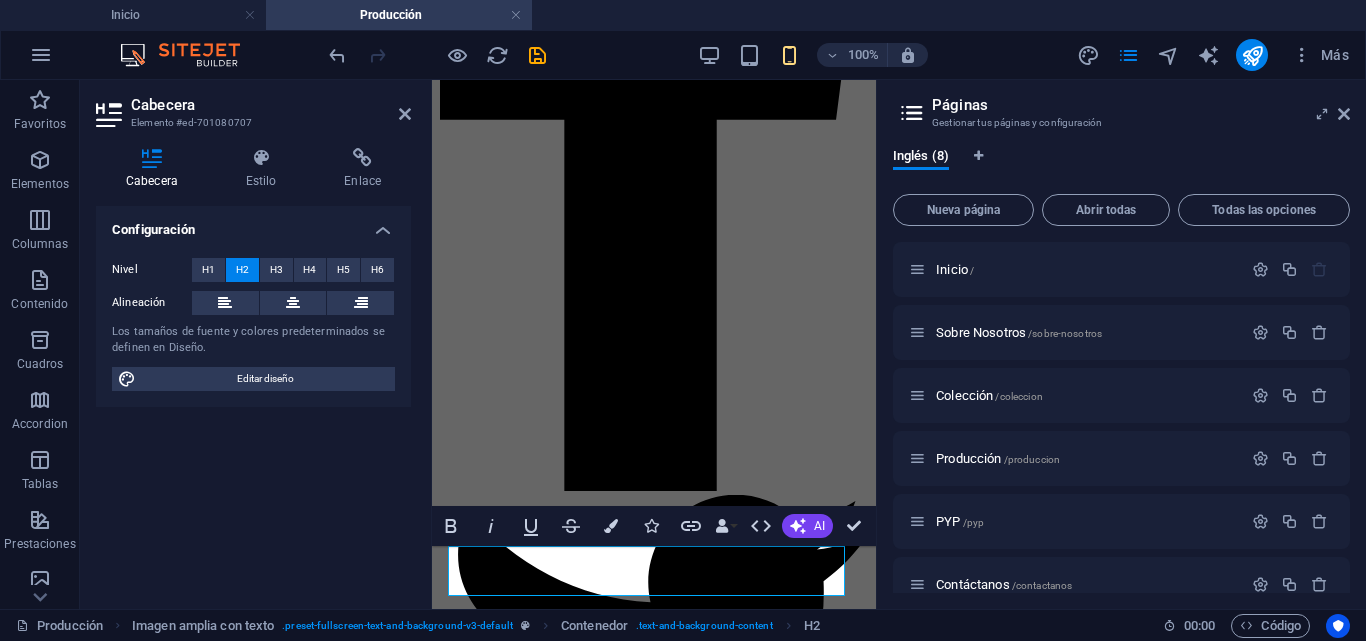 type 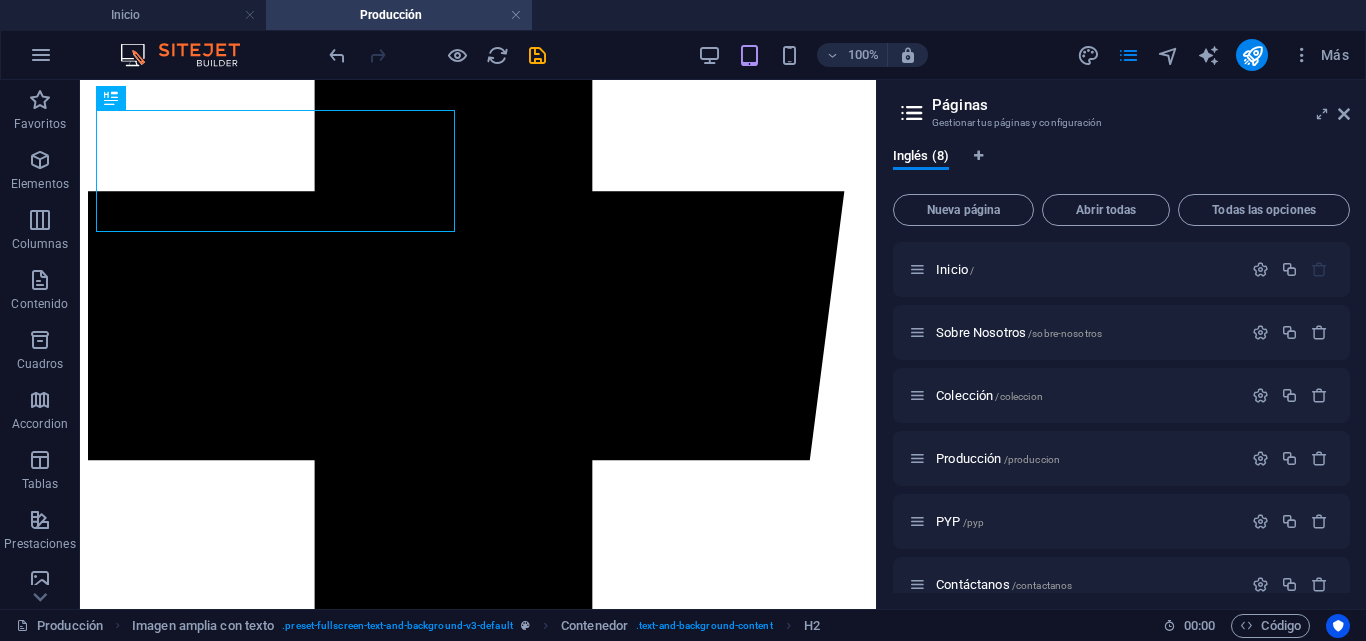 scroll, scrollTop: 849, scrollLeft: 0, axis: vertical 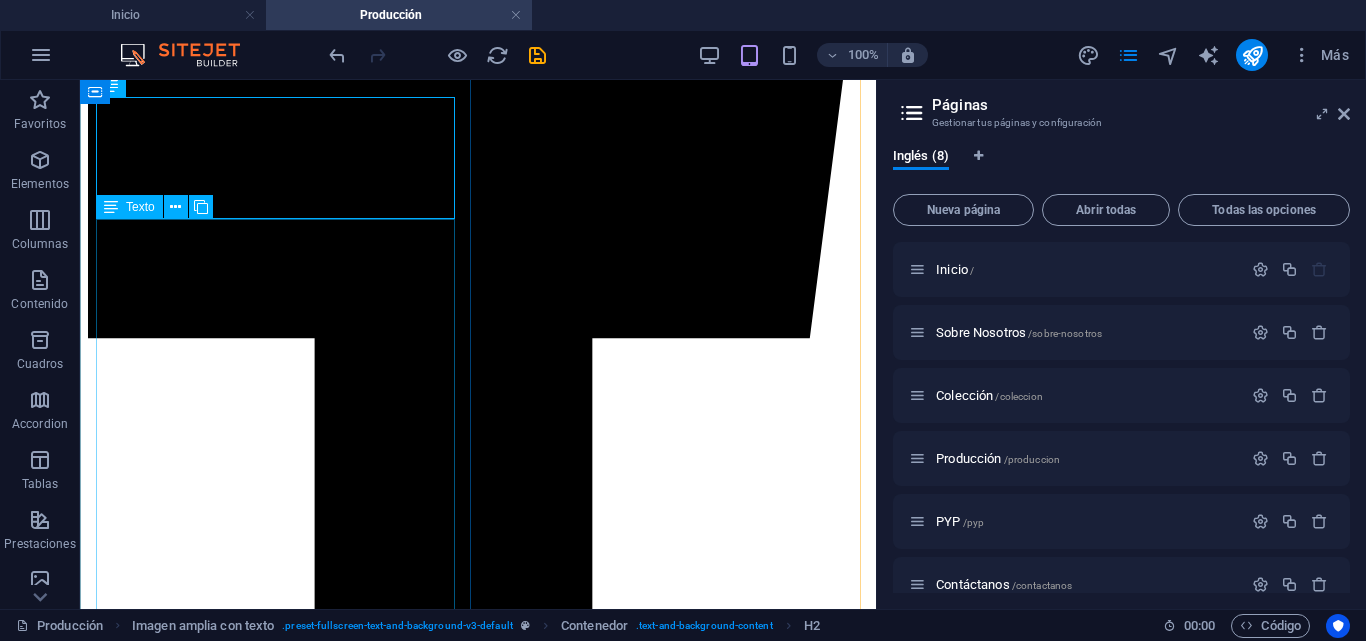 click on "Lorem ipsum dolor sit amet, consectetur adipisicing elit. Vitae, eos, voluptatem, et sequi distinctio adipisci omnis in error quas fuga tempore fugit incidunt quos.  Atque, debitis architecto ducimus eligendi dignissimos Mmodi ut non officiis repudiandae maiores Fugit sit atque eaque dolorum autem reprehenderit Porro omnis obcaecati laborum obcaecati Laboriosam deserunt harum libero a voluptatem" at bounding box center (478, 5226) 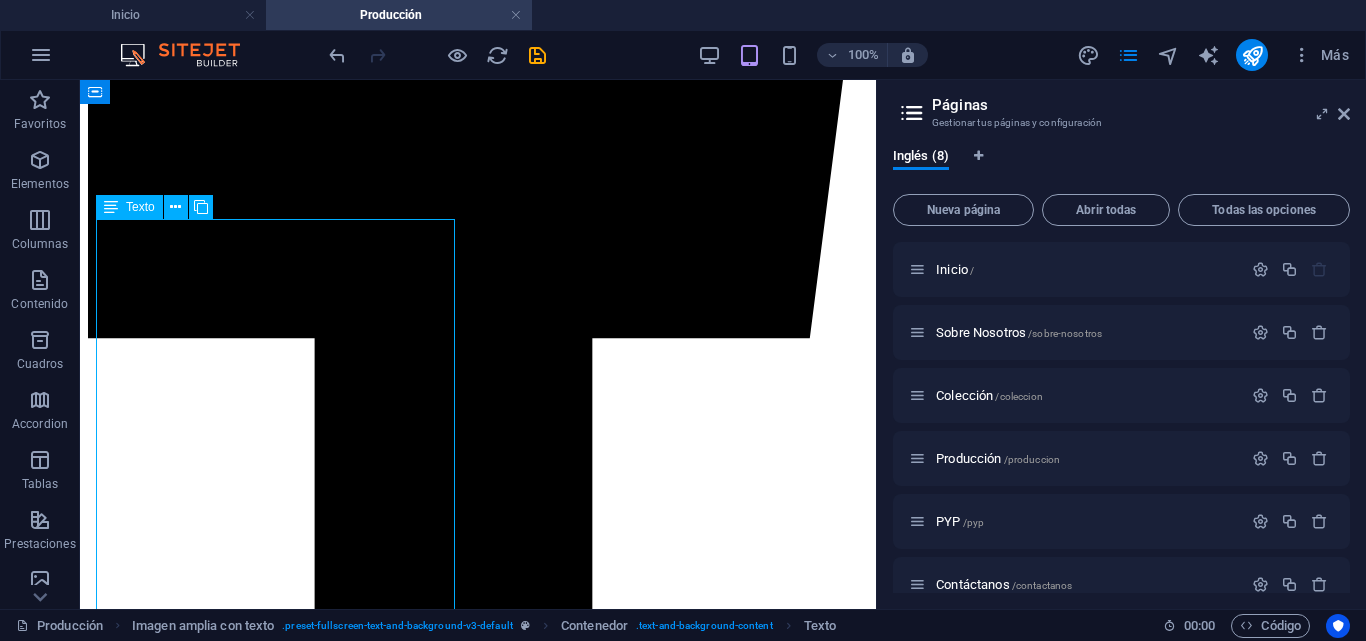 click on "Lorem ipsum dolor sit amet, consectetur adipisicing elit. Vitae, eos, voluptatem, et sequi distinctio adipisci omnis in error quas fuga tempore fugit incidunt quos.  Atque, debitis architecto ducimus eligendi dignissimos Mmodi ut non officiis repudiandae maiores Fugit sit atque eaque dolorum autem reprehenderit Porro omnis obcaecati laborum obcaecati Laboriosam deserunt harum libero a voluptatem" at bounding box center (478, 5226) 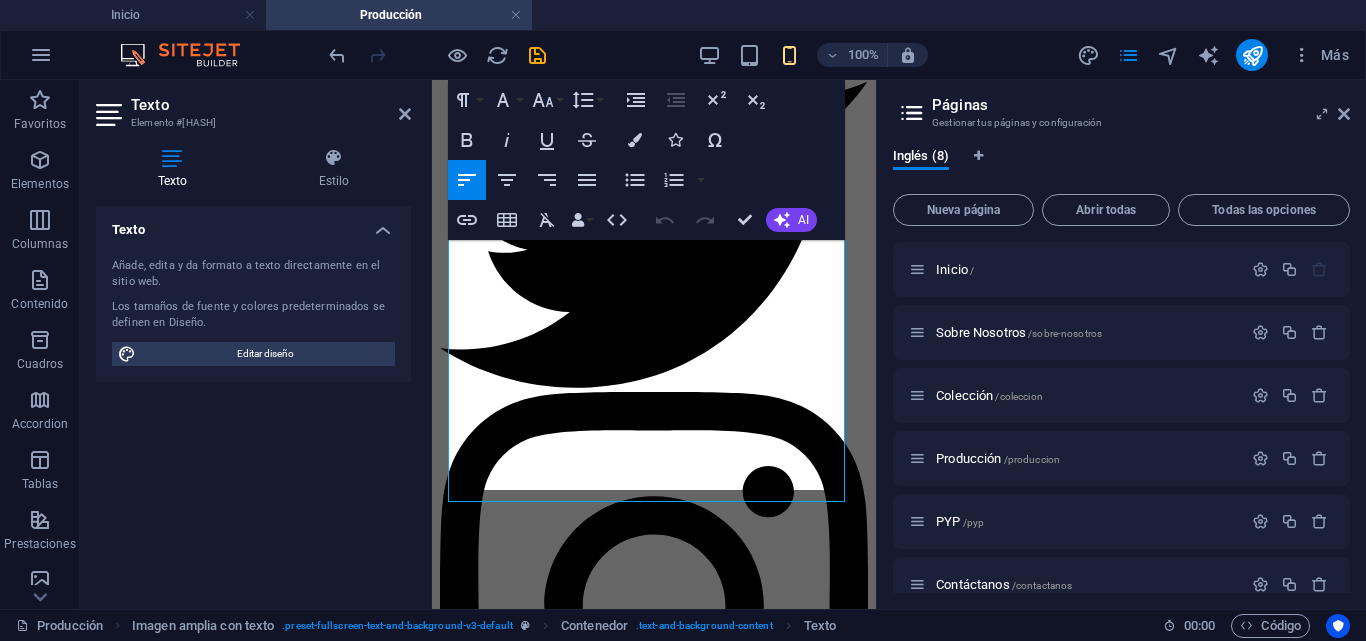 scroll, scrollTop: 1100, scrollLeft: 0, axis: vertical 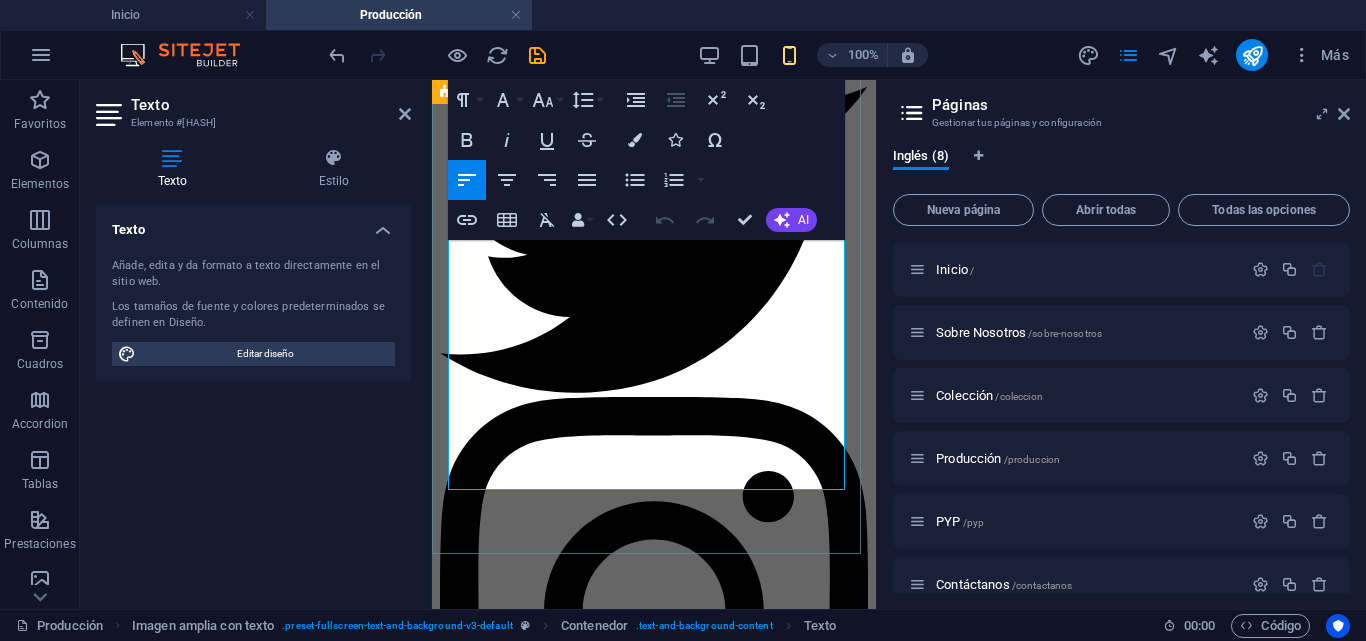 click on "Lorem ipsum dolor sit amet, consectetur adipisicing elit. Vitae, eos, voluptatem, et sequi distinctio adipisci omnis in error quas fuga tempore fugit incidunt quos." at bounding box center [654, 2685] 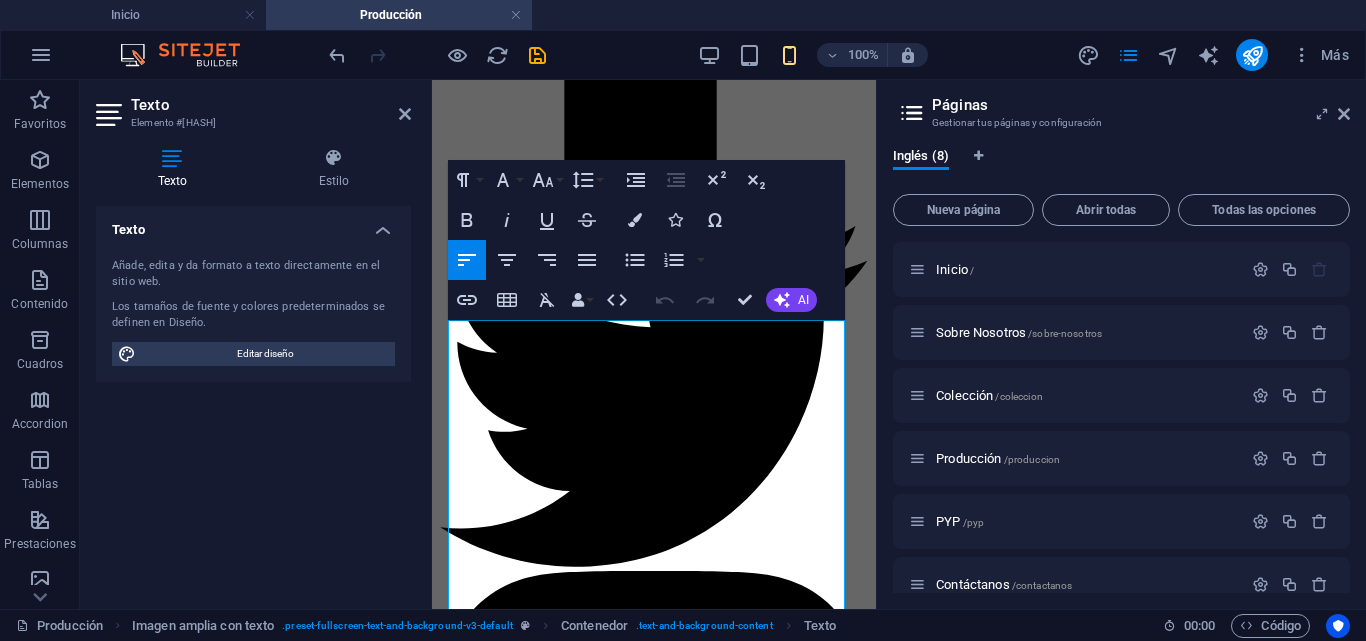 scroll, scrollTop: 925, scrollLeft: 0, axis: vertical 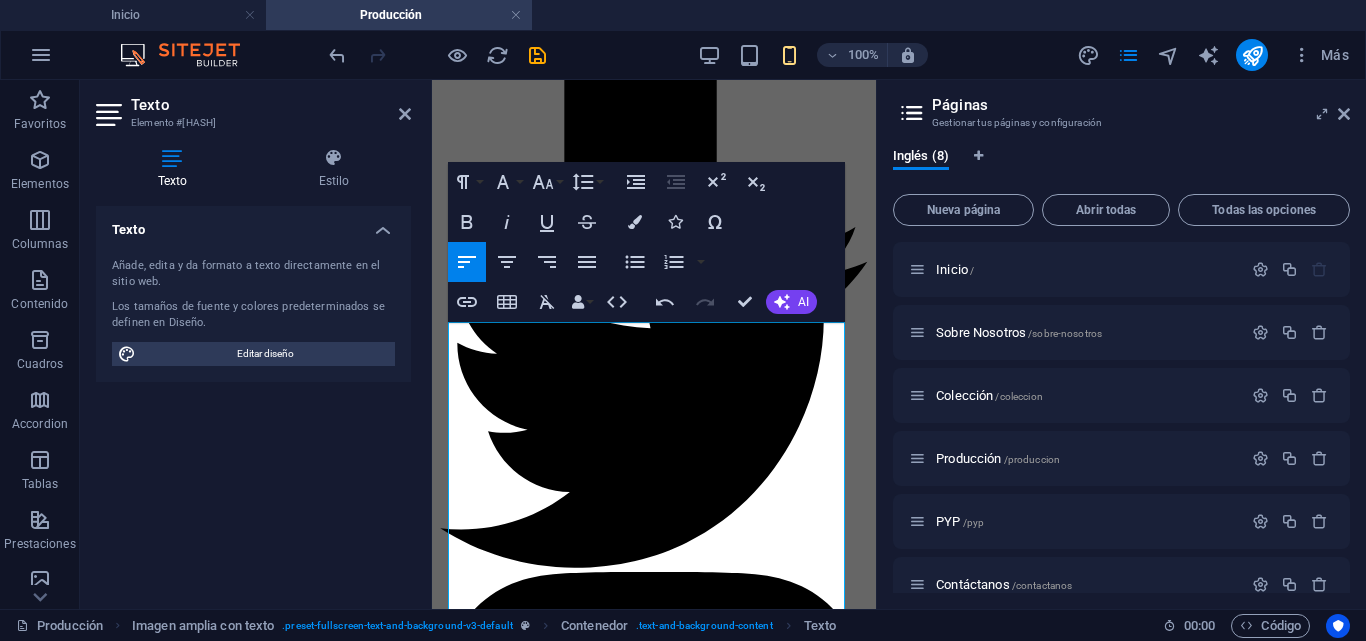 type 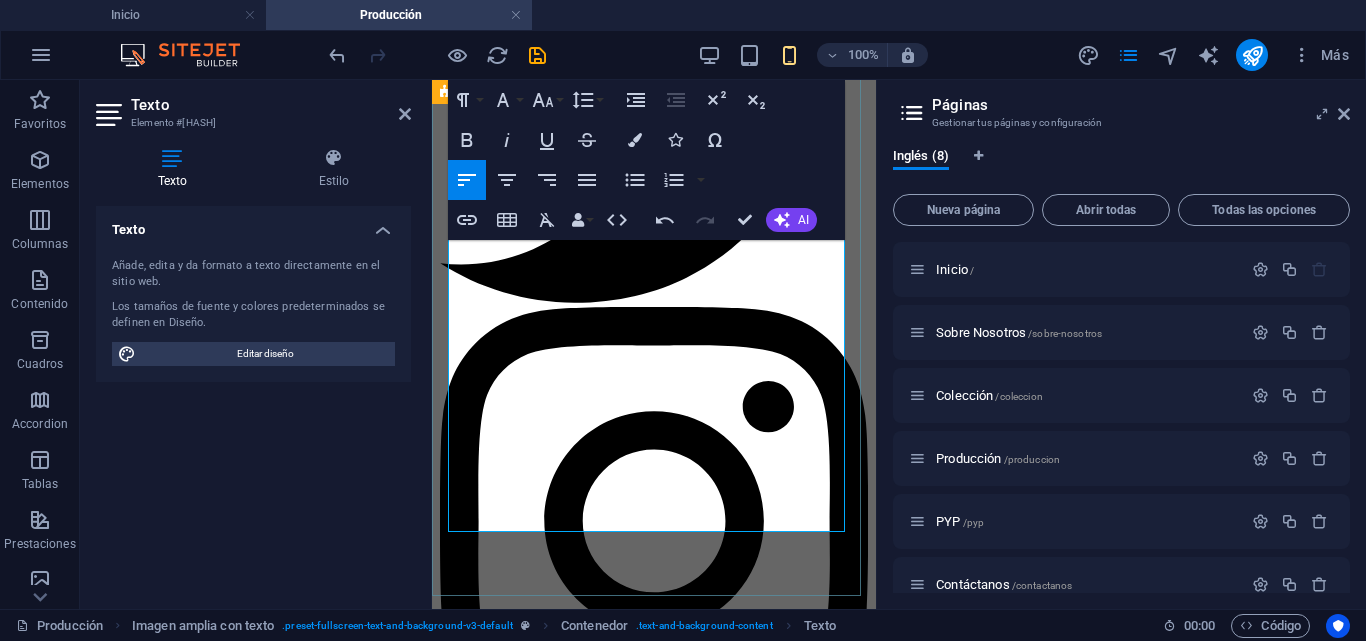 scroll, scrollTop: 1191, scrollLeft: 0, axis: vertical 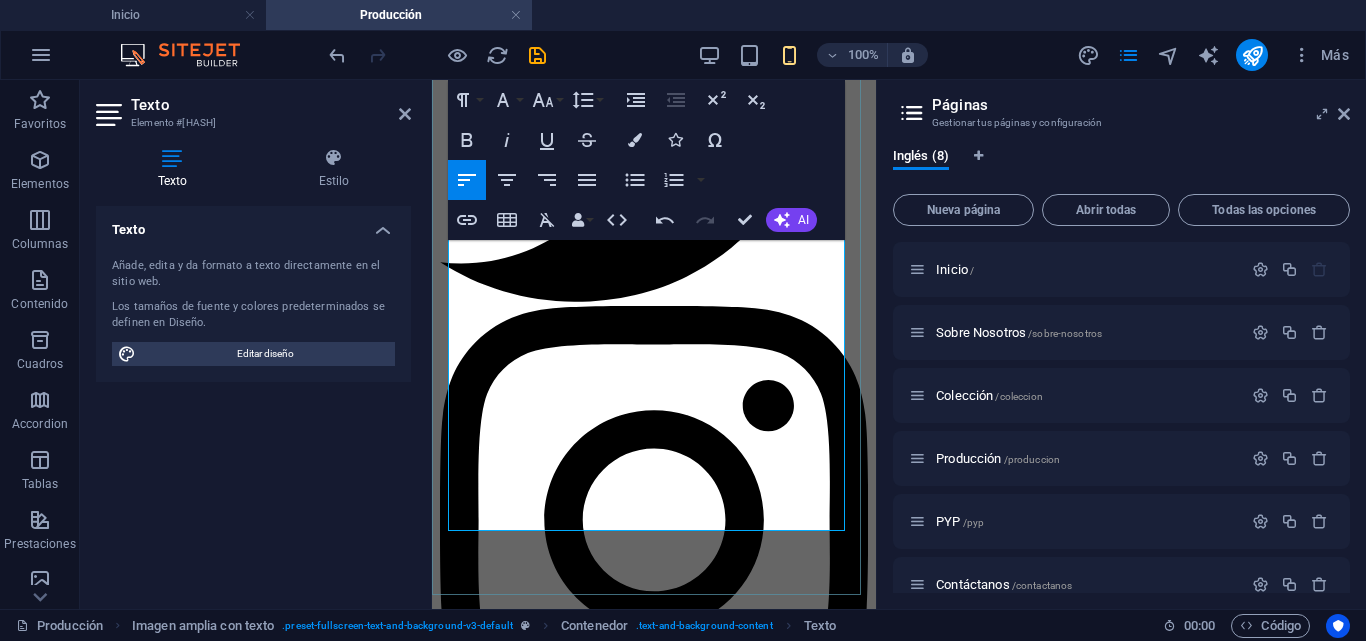 click on "Atque, debitis architecto ducimus eligendi dignissimos" at bounding box center [674, 2734] 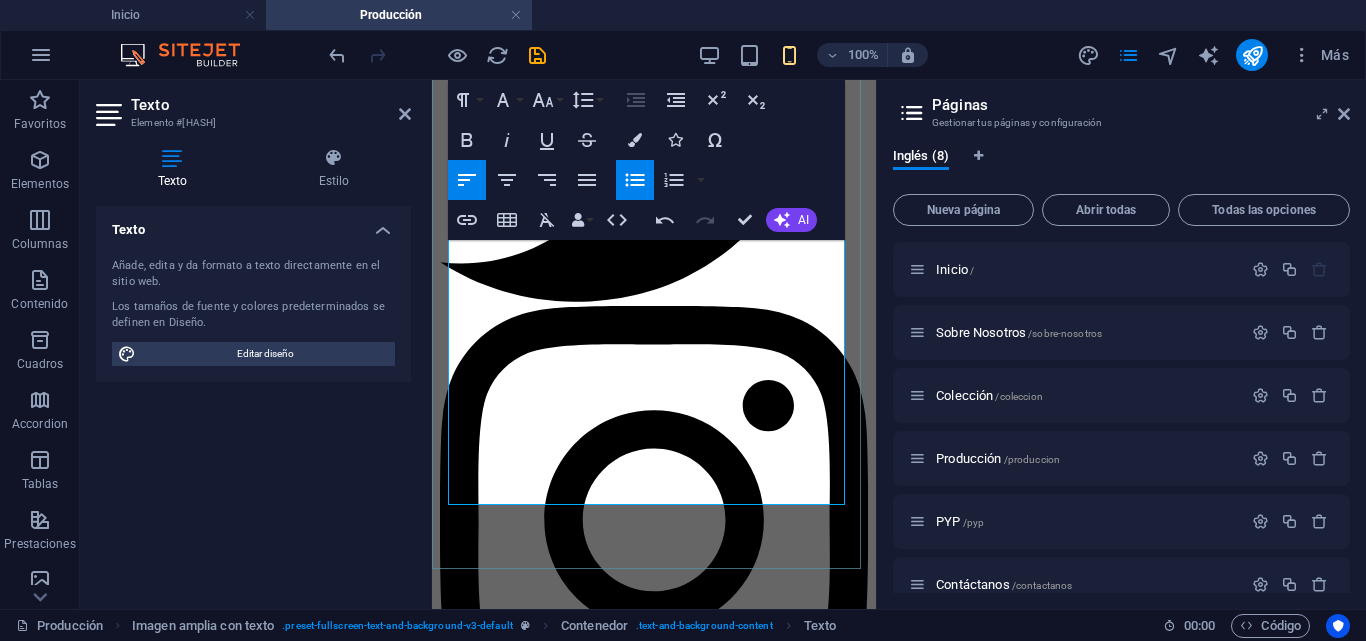 click on "Mmodi ut non officiis repudiandae maiores" at bounding box center [674, 2752] 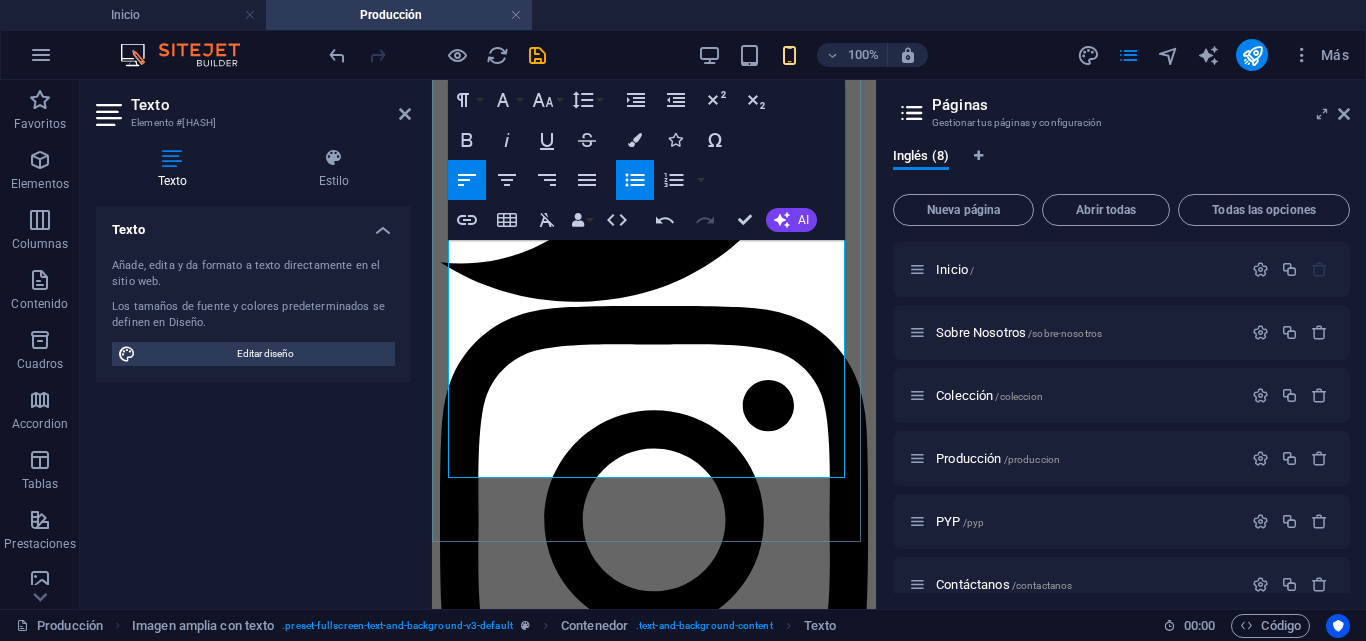 click on "Laboriosam deserunt harum libero a voluptatem" at bounding box center (674, 2806) 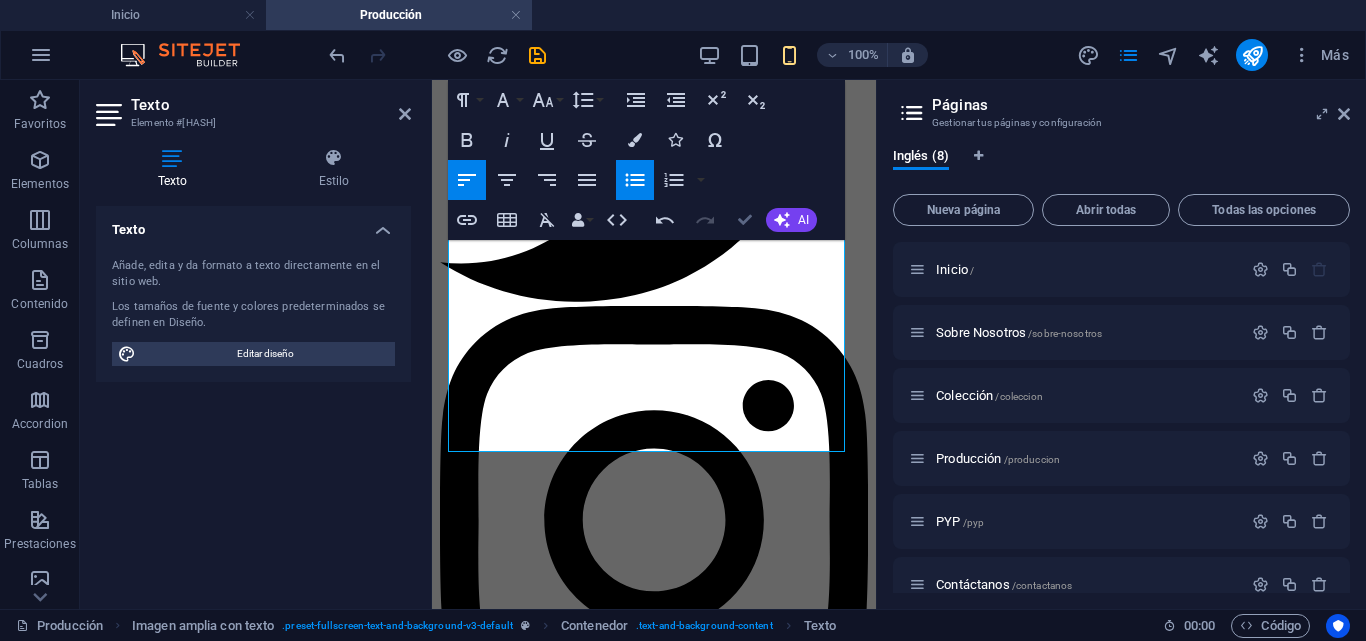 scroll, scrollTop: 1012, scrollLeft: 0, axis: vertical 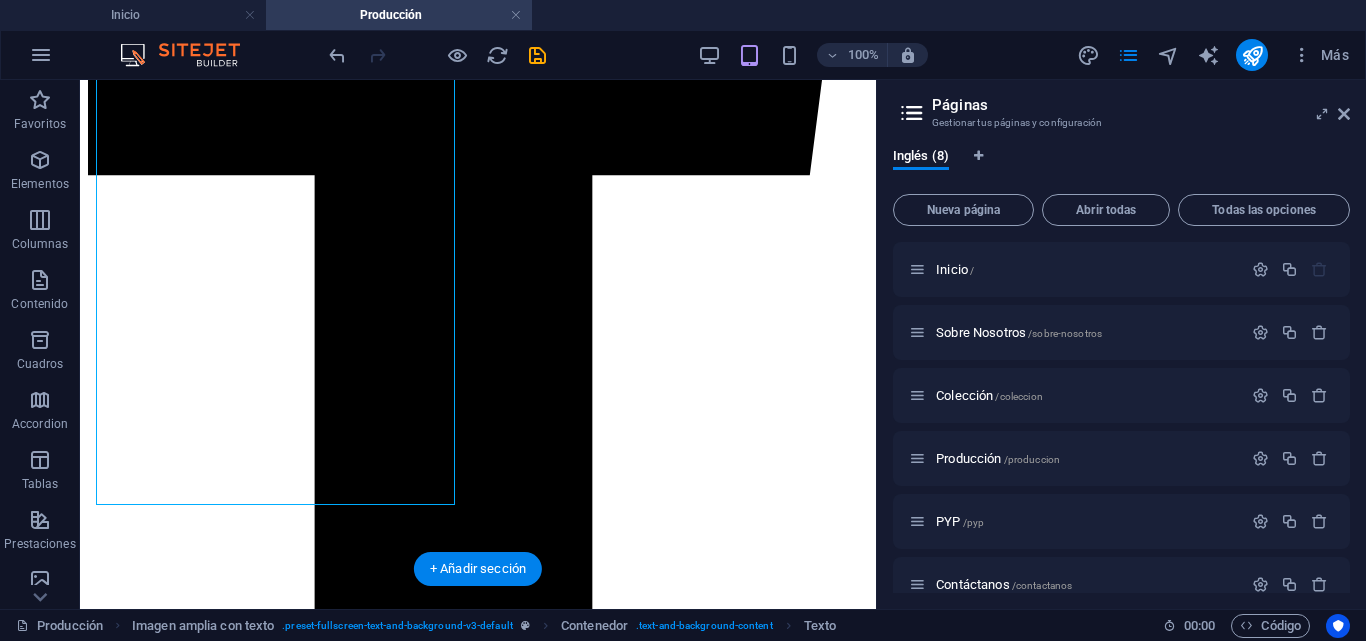 click at bounding box center [478, 5203] 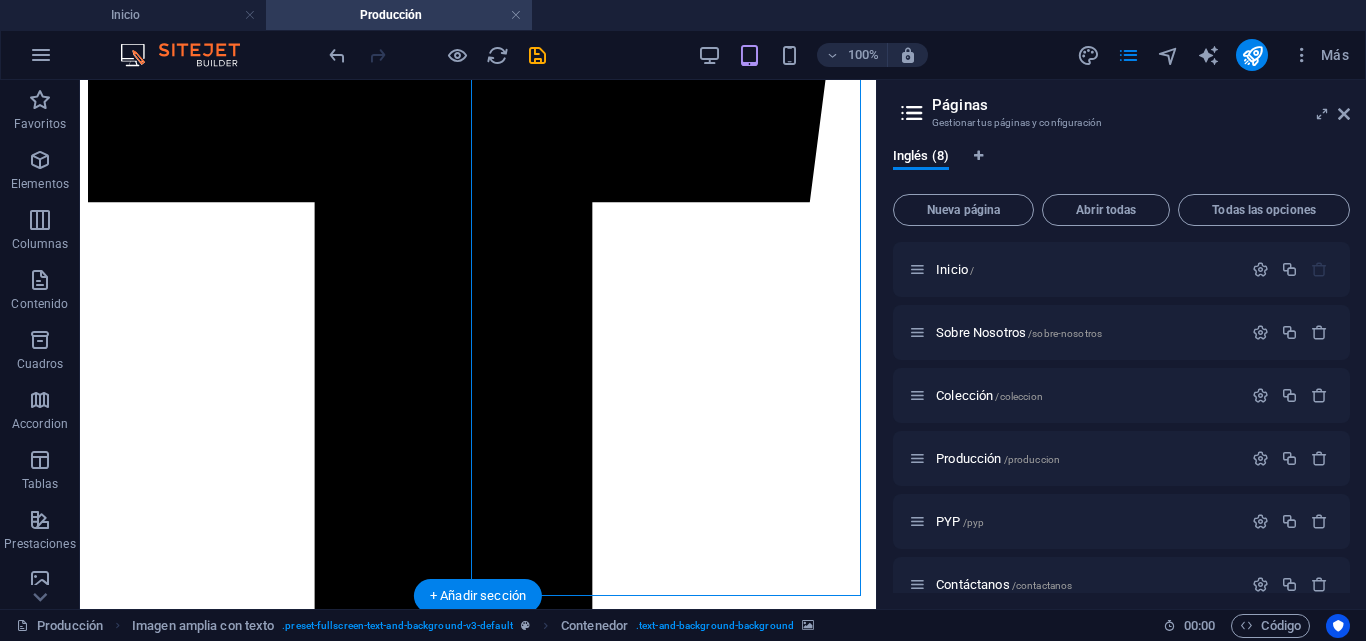 scroll, scrollTop: 986, scrollLeft: 0, axis: vertical 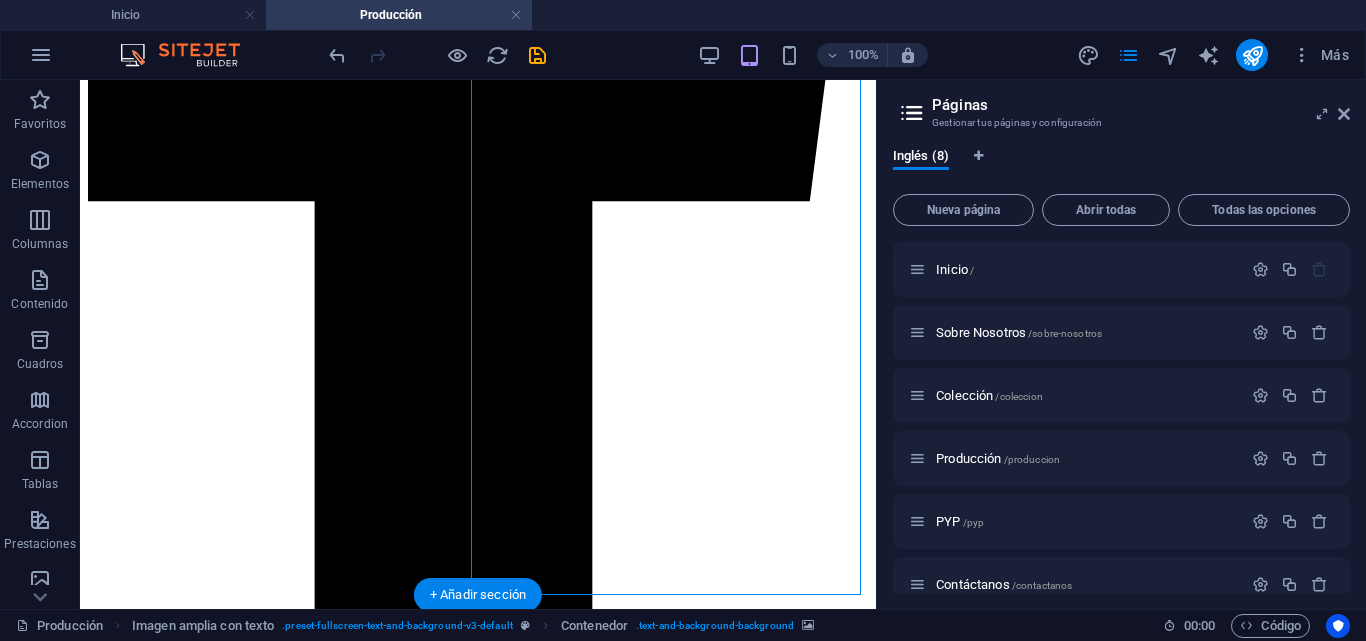 click at bounding box center [478, 5229] 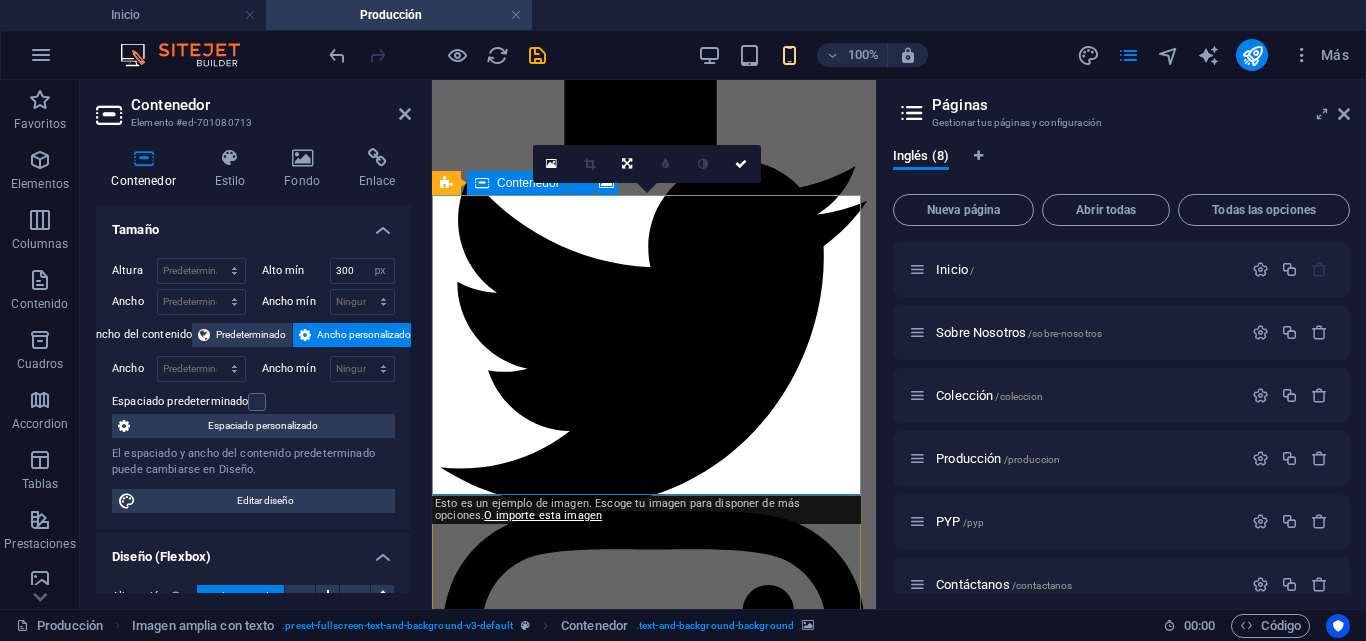 scroll, scrollTop: 638, scrollLeft: 0, axis: vertical 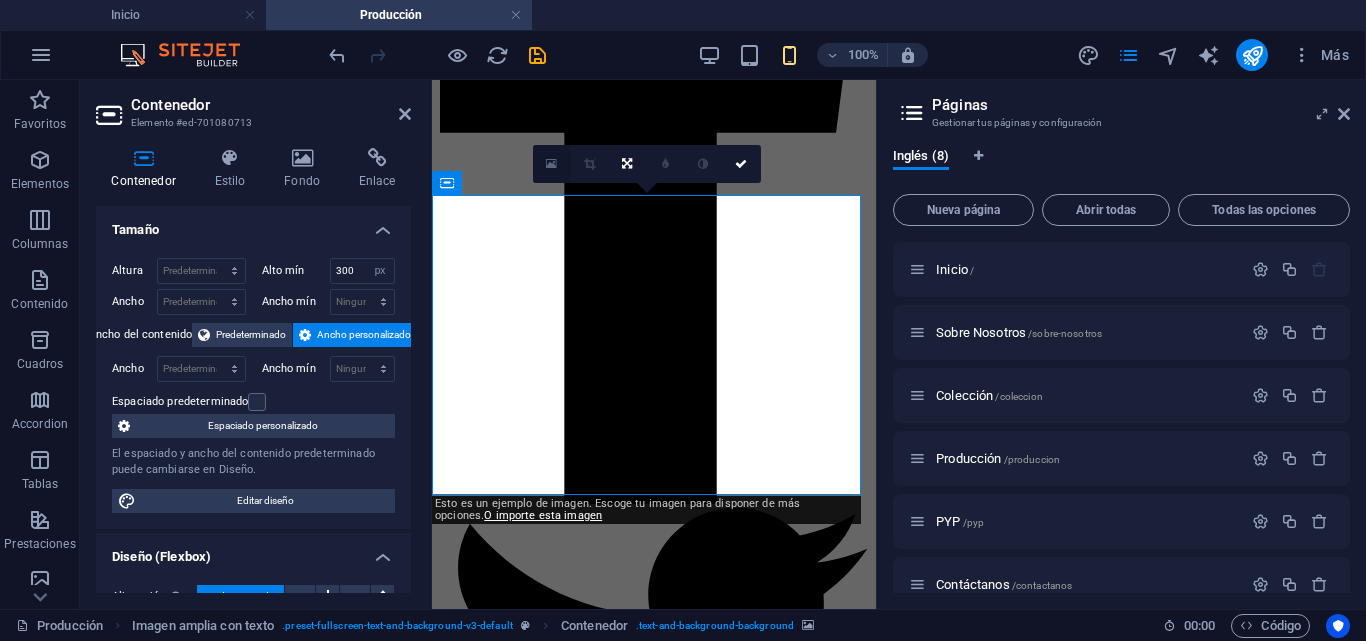 click at bounding box center [551, 164] 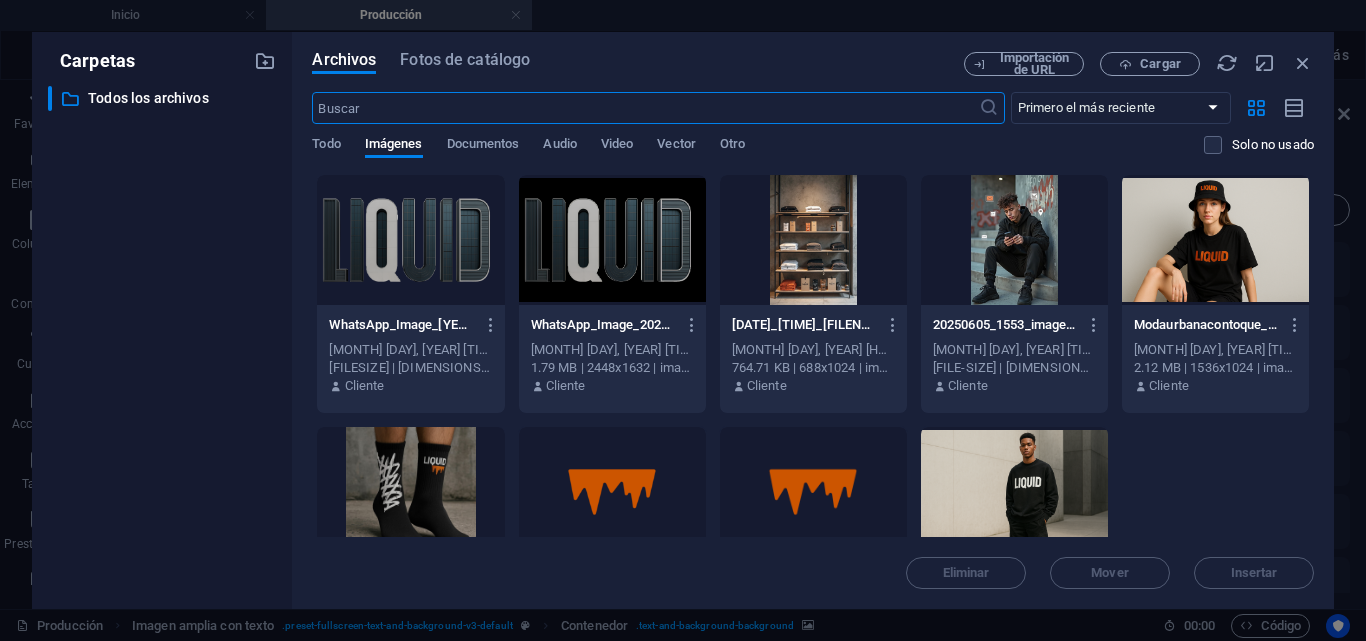 scroll, scrollTop: 3057, scrollLeft: 0, axis: vertical 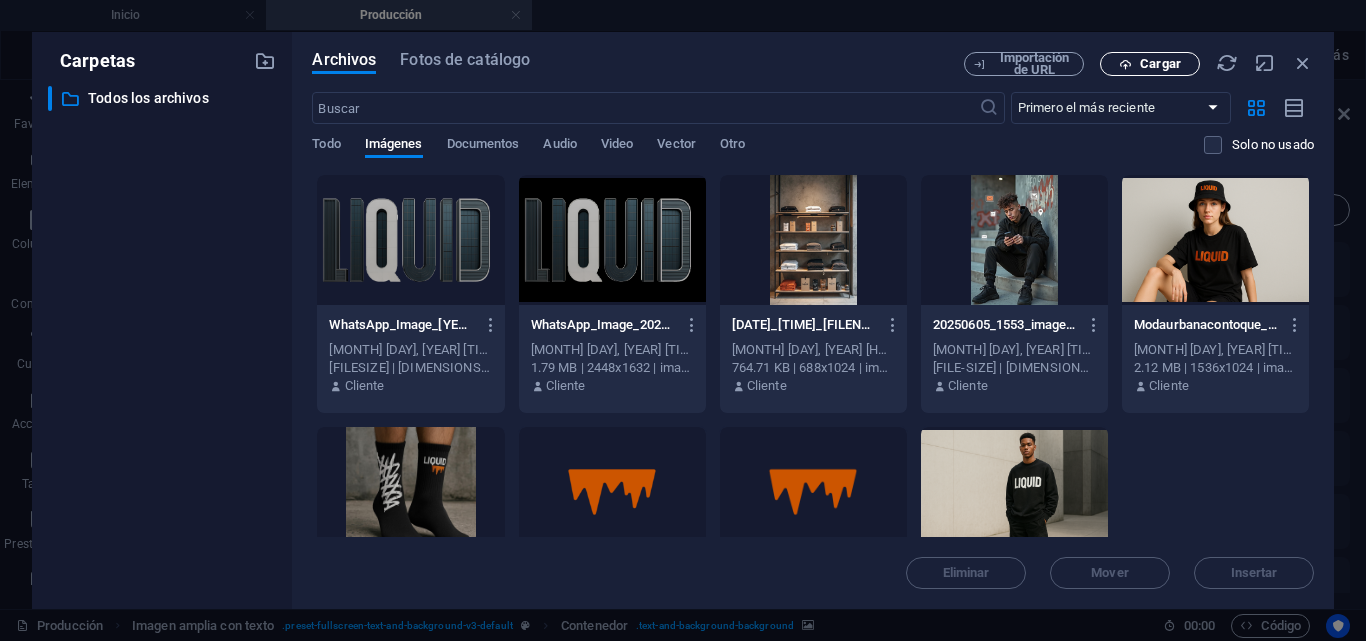 click on "Cargar" at bounding box center [1150, 64] 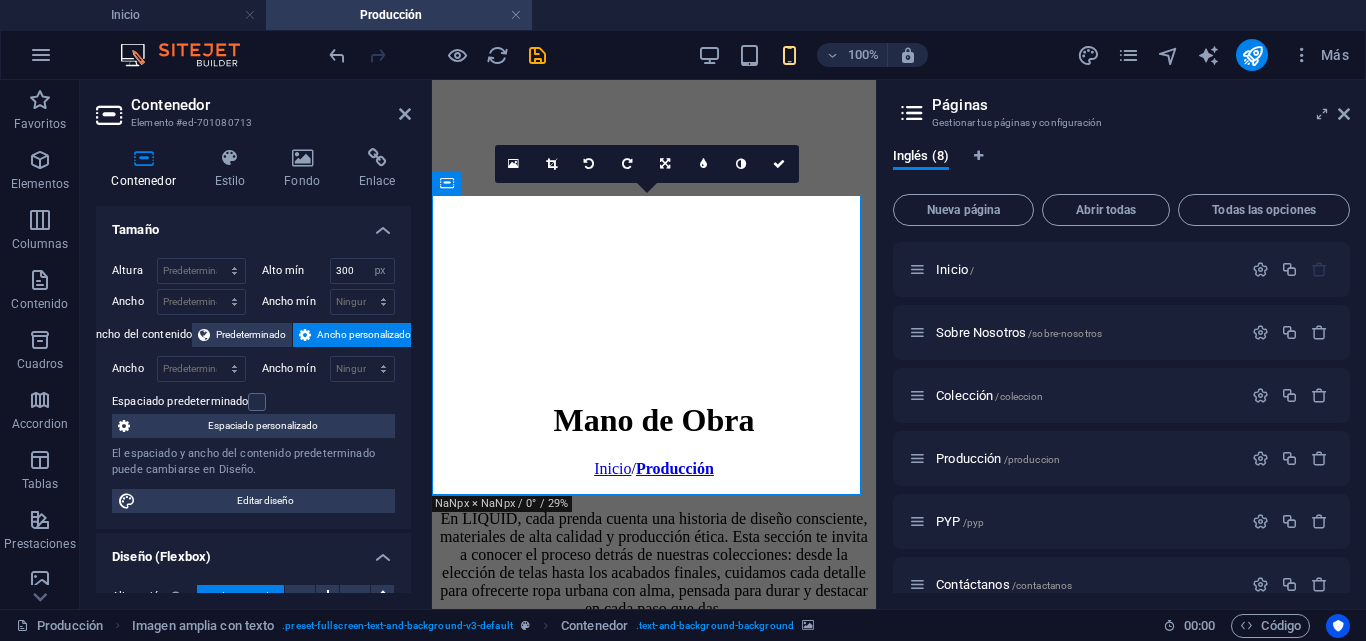 scroll, scrollTop: 638, scrollLeft: 0, axis: vertical 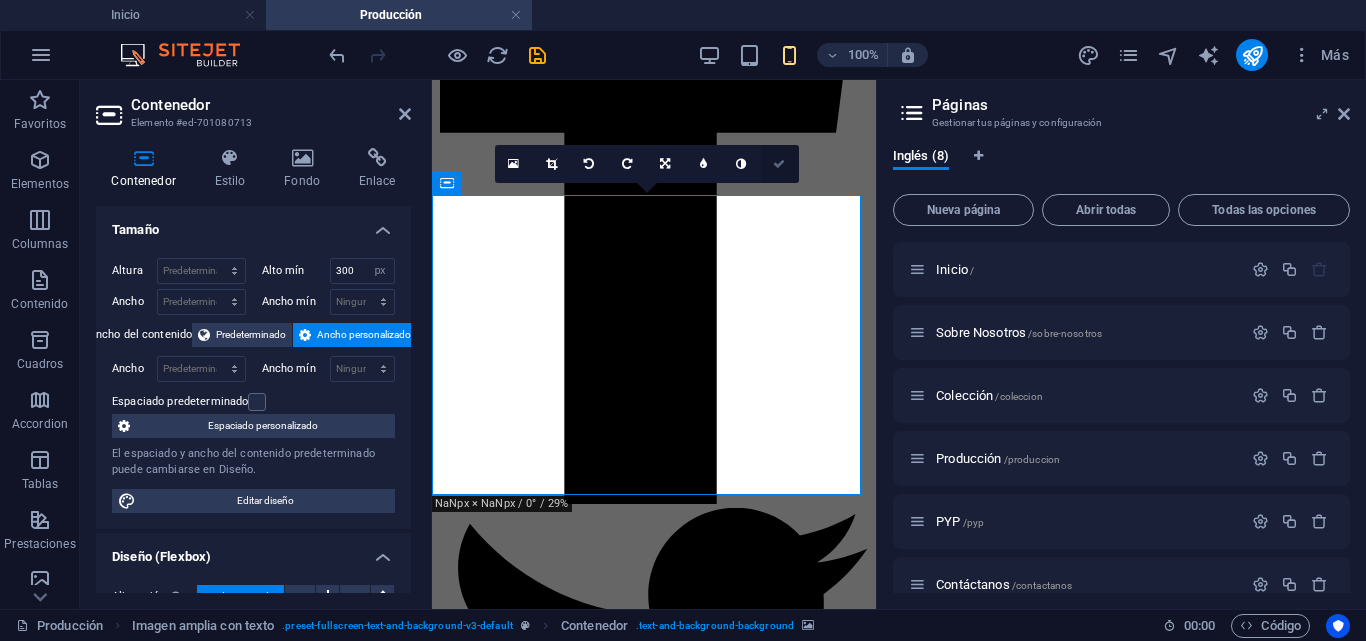 click at bounding box center [780, 164] 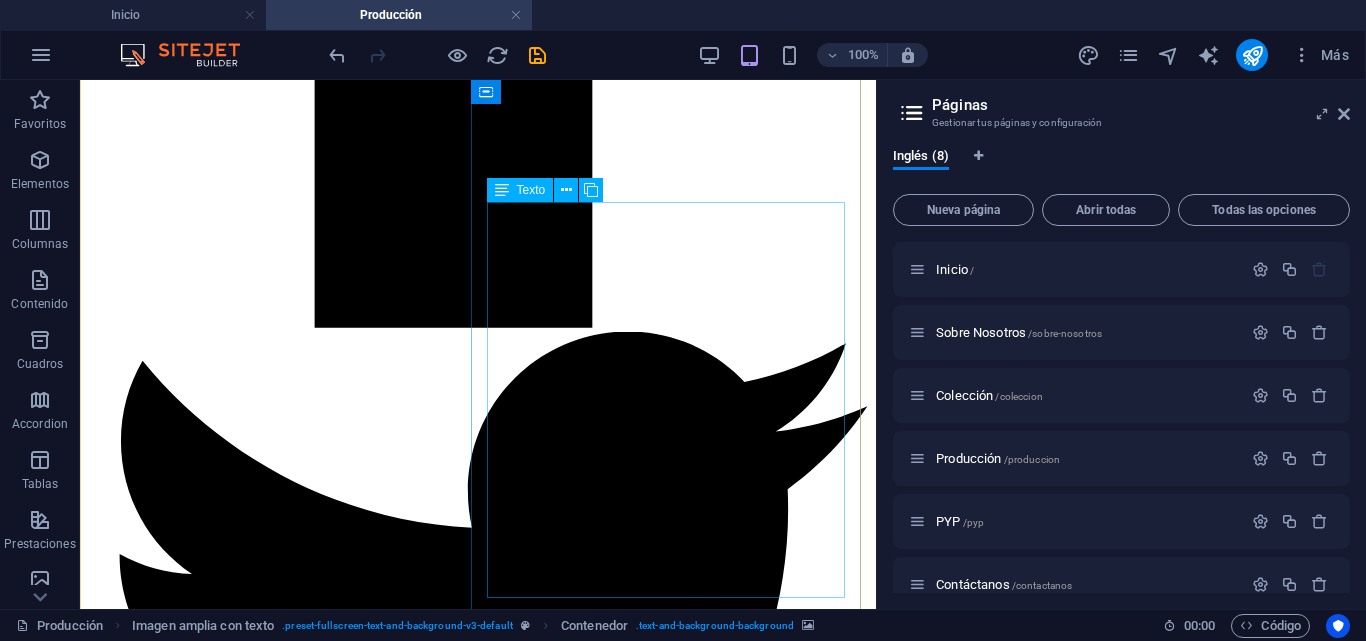 scroll, scrollTop: 1537, scrollLeft: 0, axis: vertical 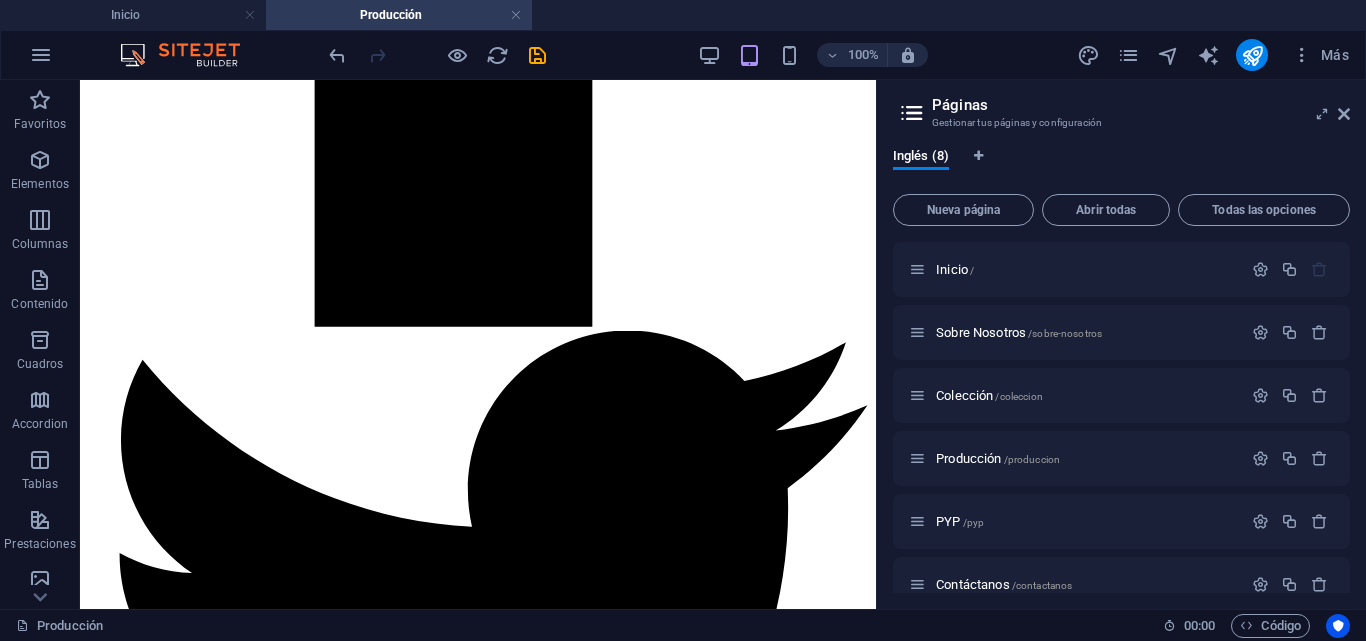 click at bounding box center (478, 5519) 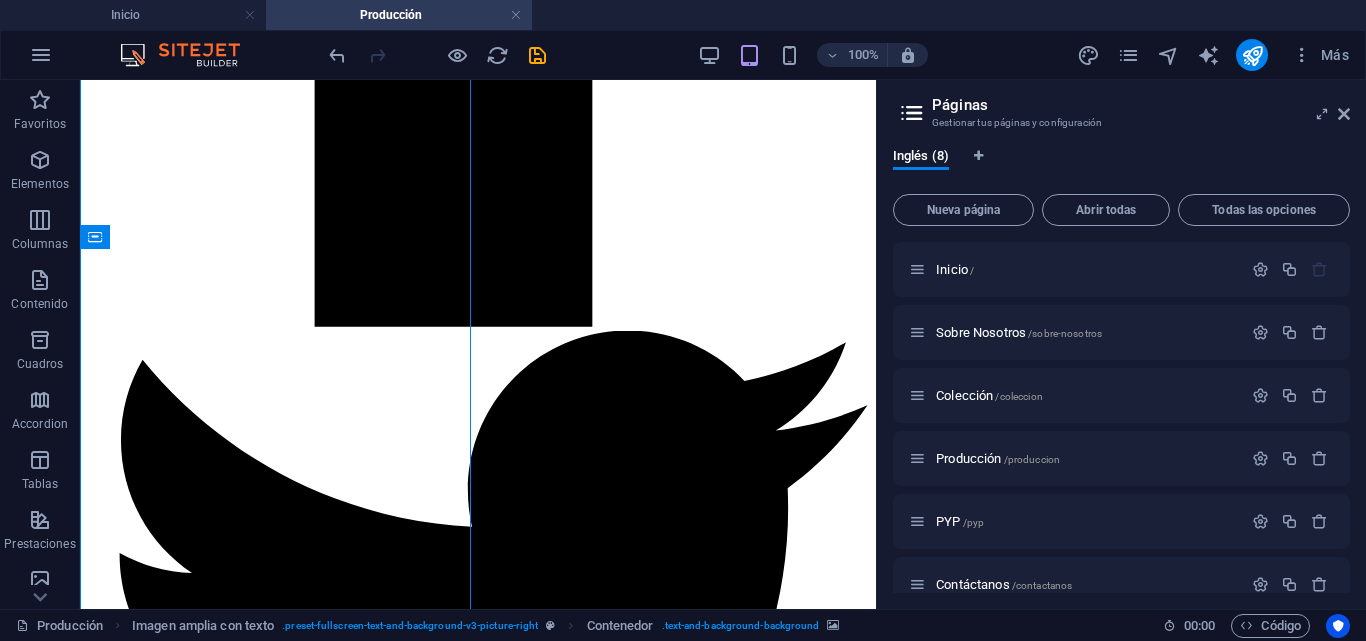 click at bounding box center [478, 5519] 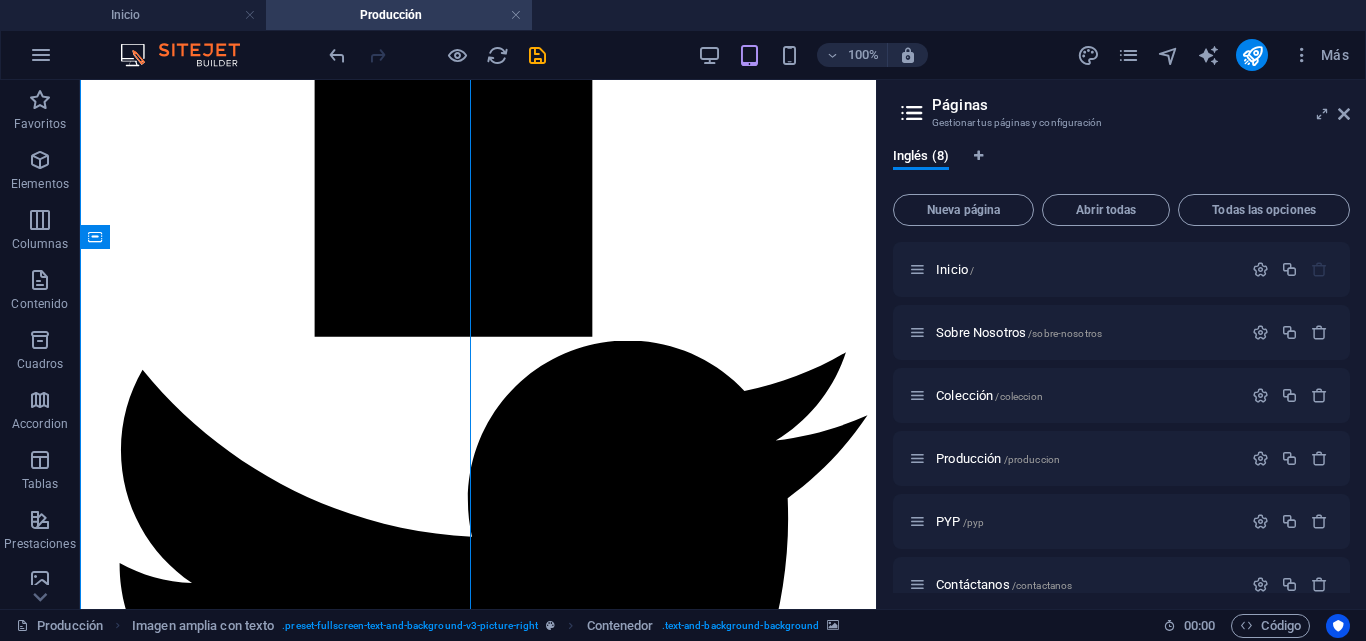 select on "px" 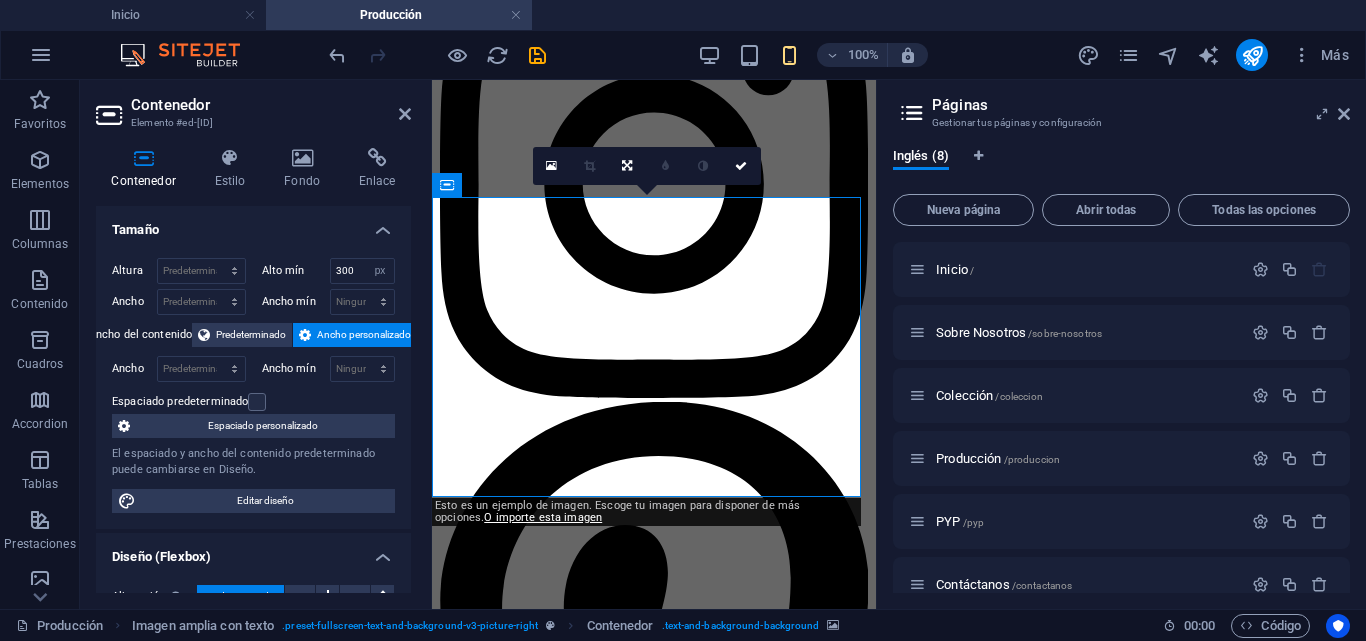 scroll, scrollTop: 1510, scrollLeft: 0, axis: vertical 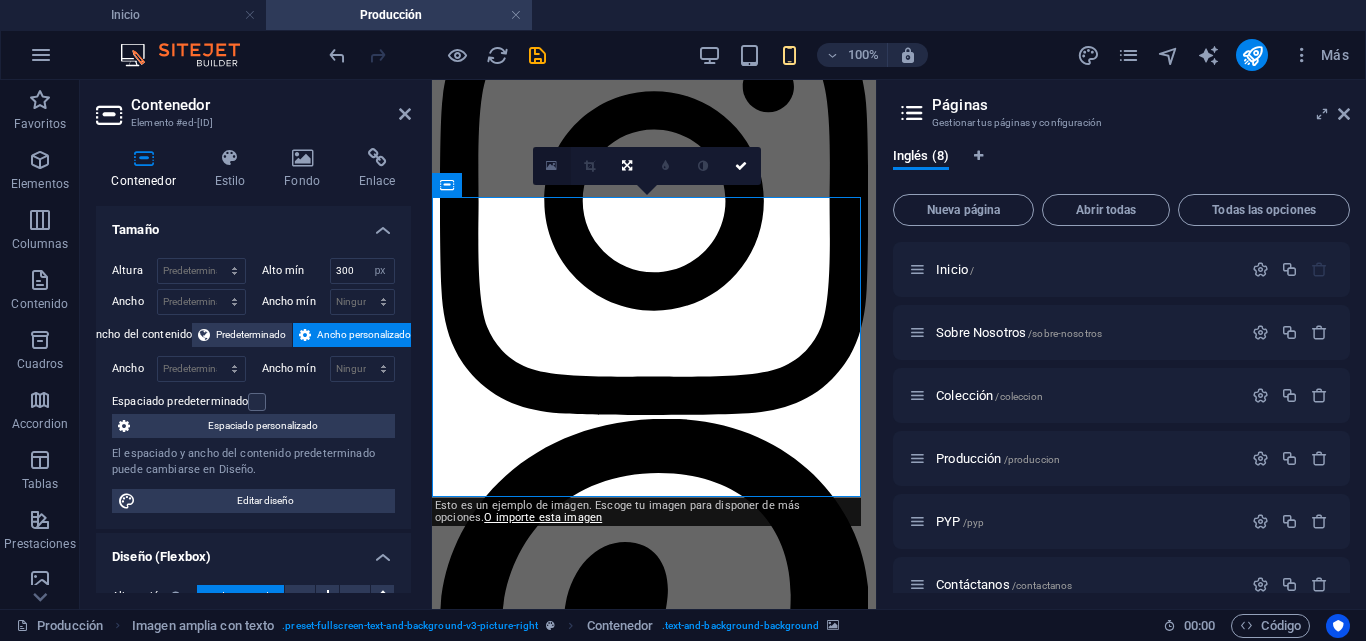 click at bounding box center [551, 166] 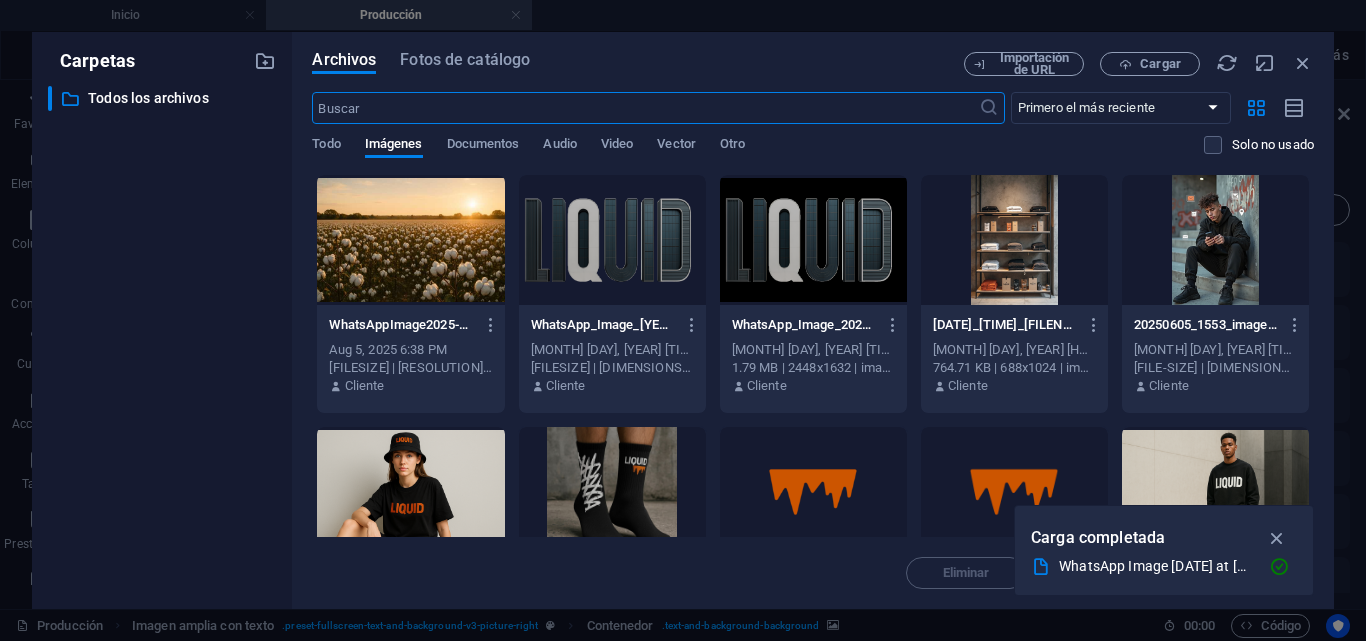 scroll, scrollTop: 4273, scrollLeft: 0, axis: vertical 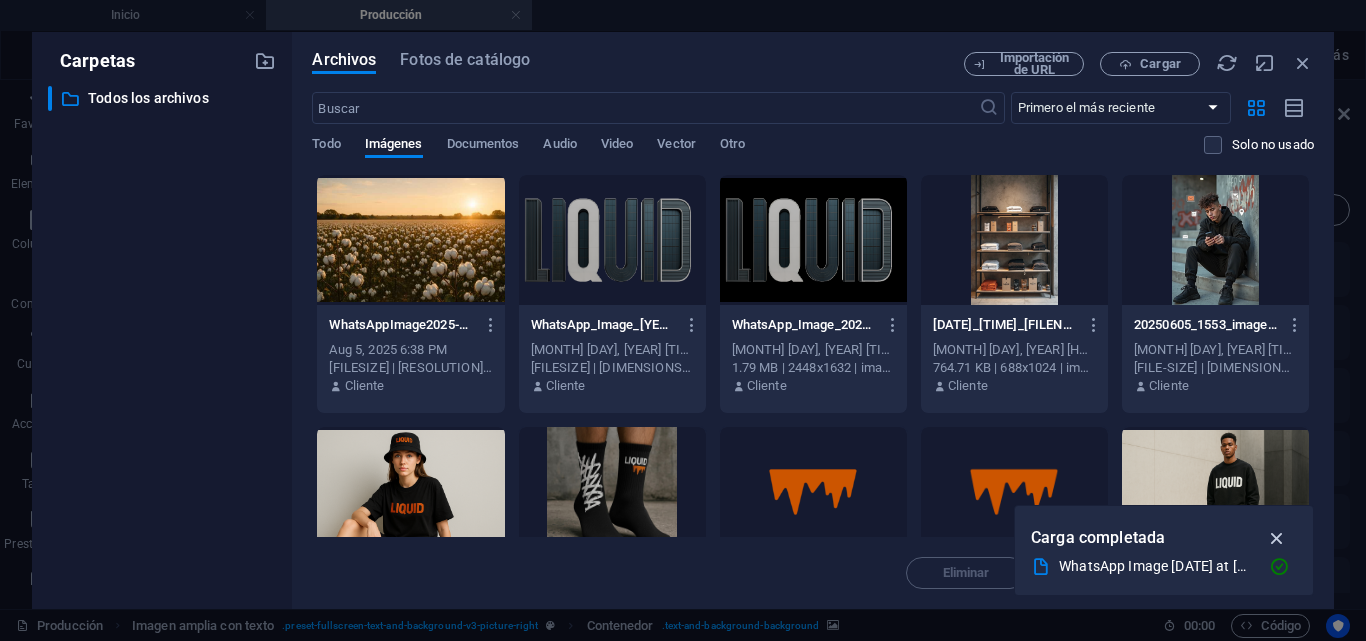 click at bounding box center [1277, 538] 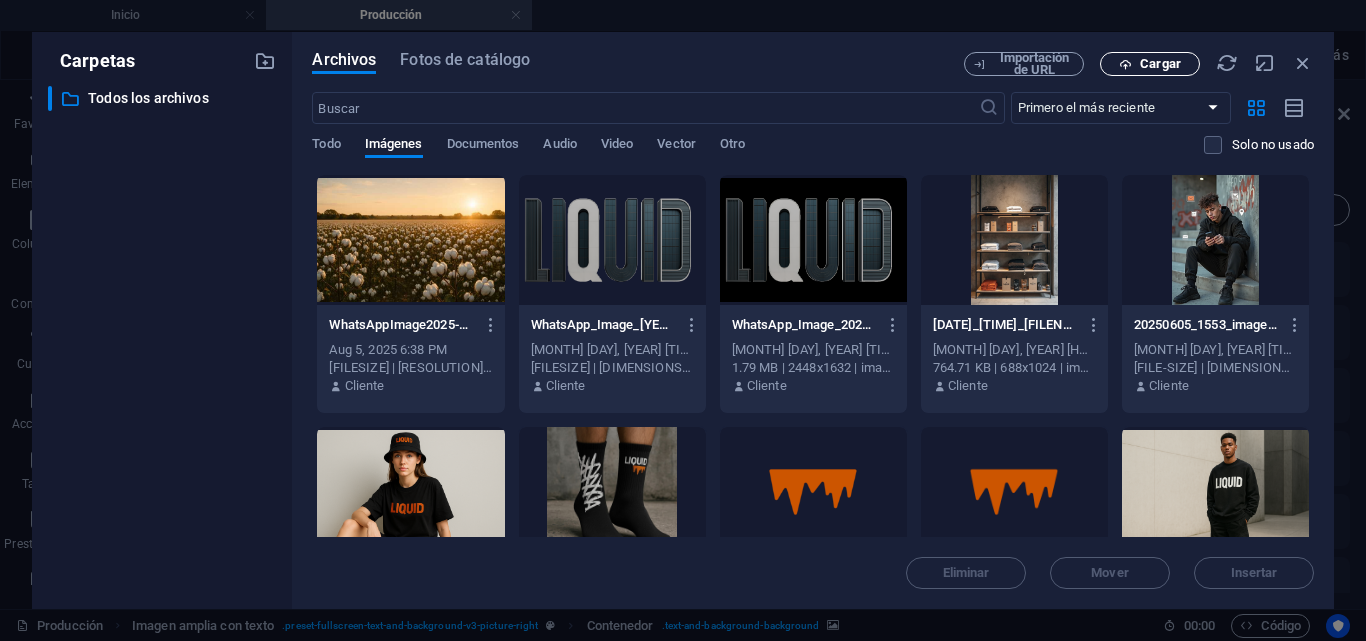 click on "Cargar" at bounding box center (1150, 64) 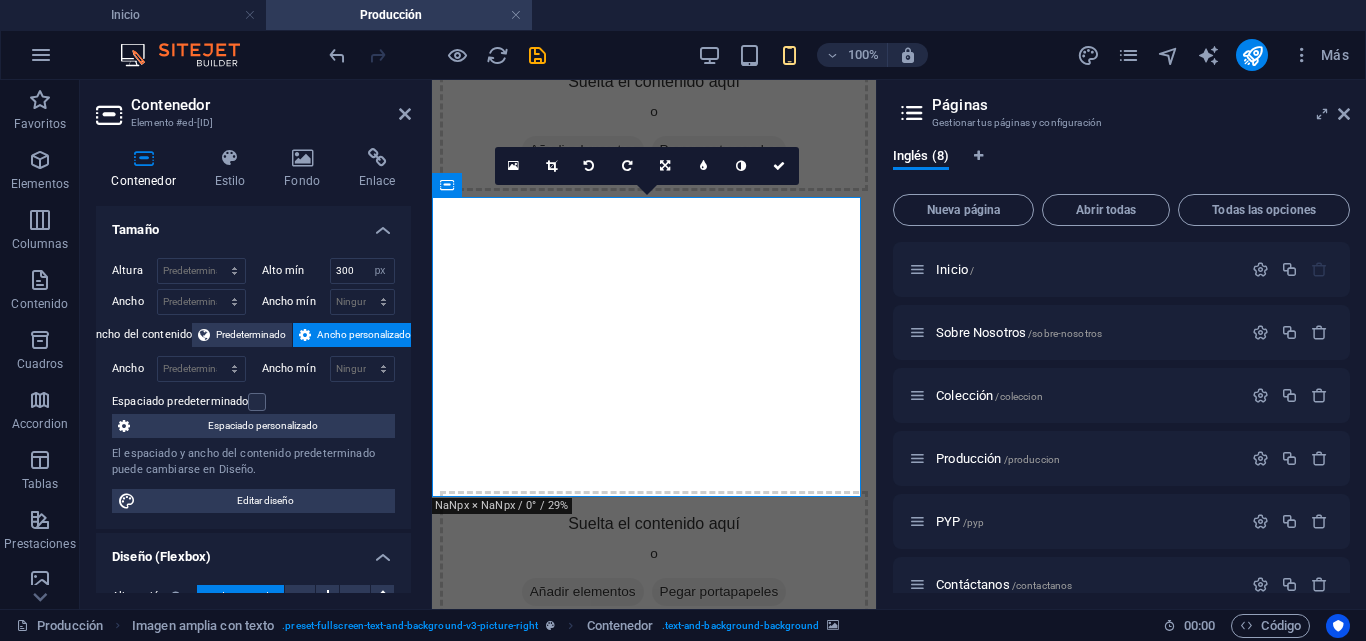 scroll, scrollTop: 1510, scrollLeft: 0, axis: vertical 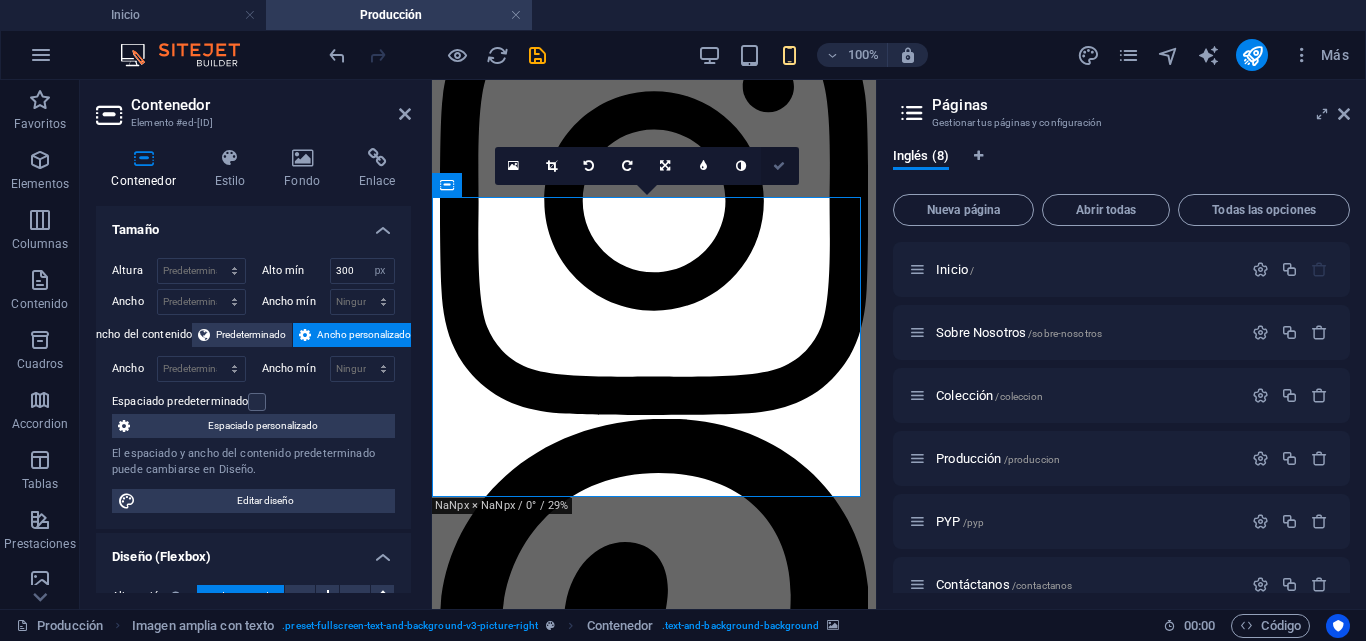 click at bounding box center [780, 166] 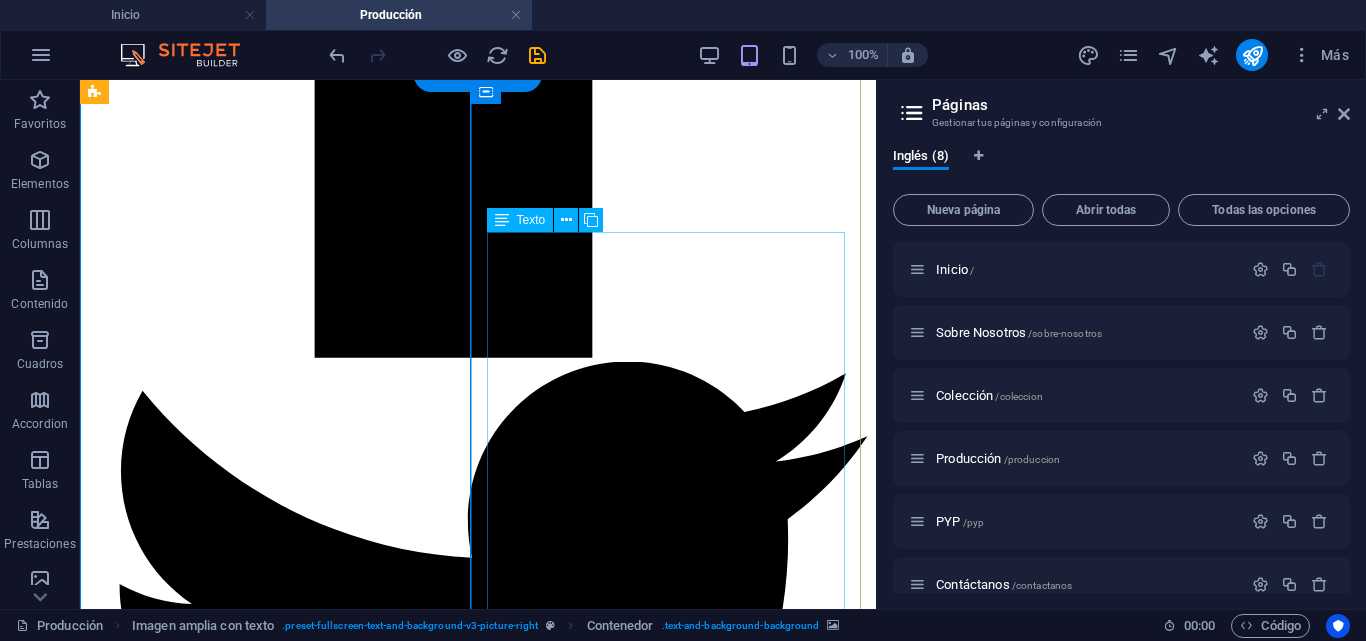 scroll, scrollTop: 1505, scrollLeft: 0, axis: vertical 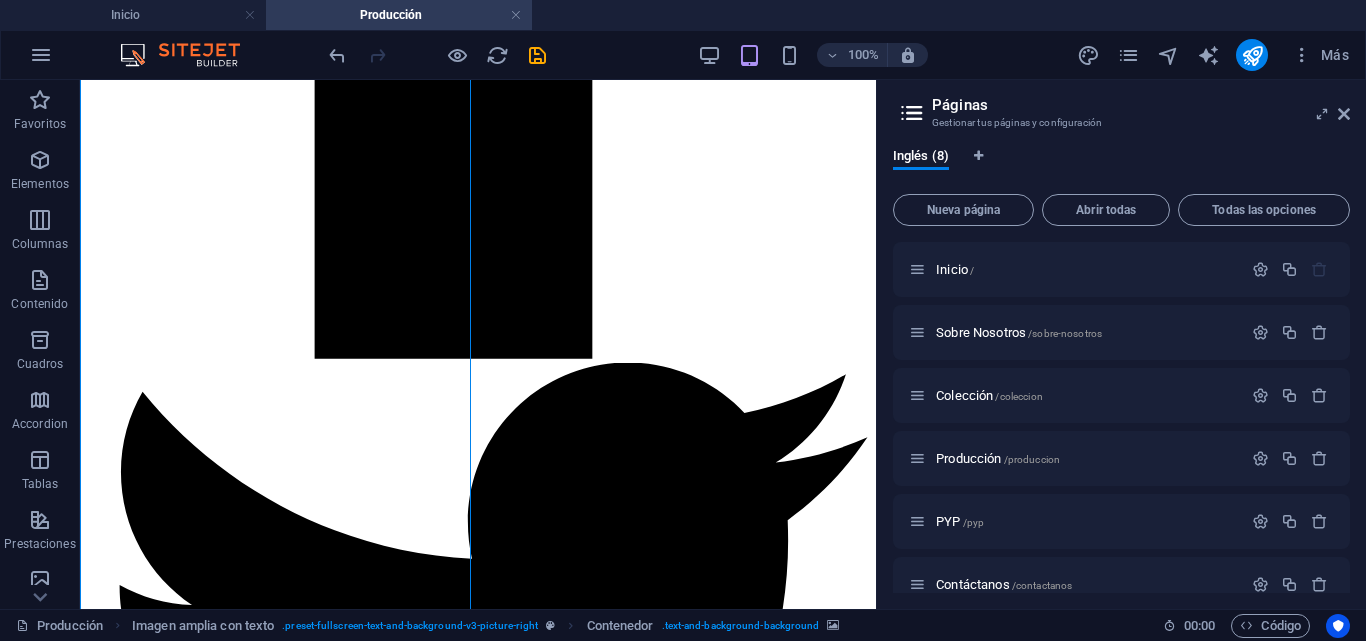 click at bounding box center (437, 55) 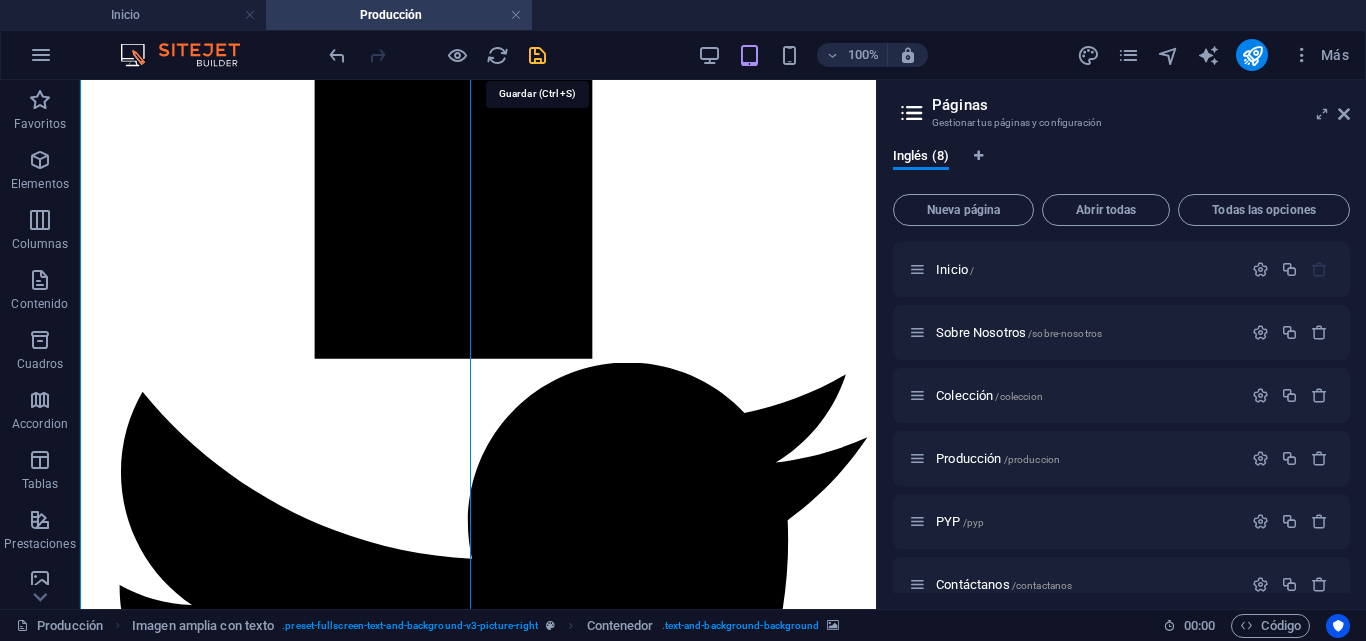 click at bounding box center [537, 55] 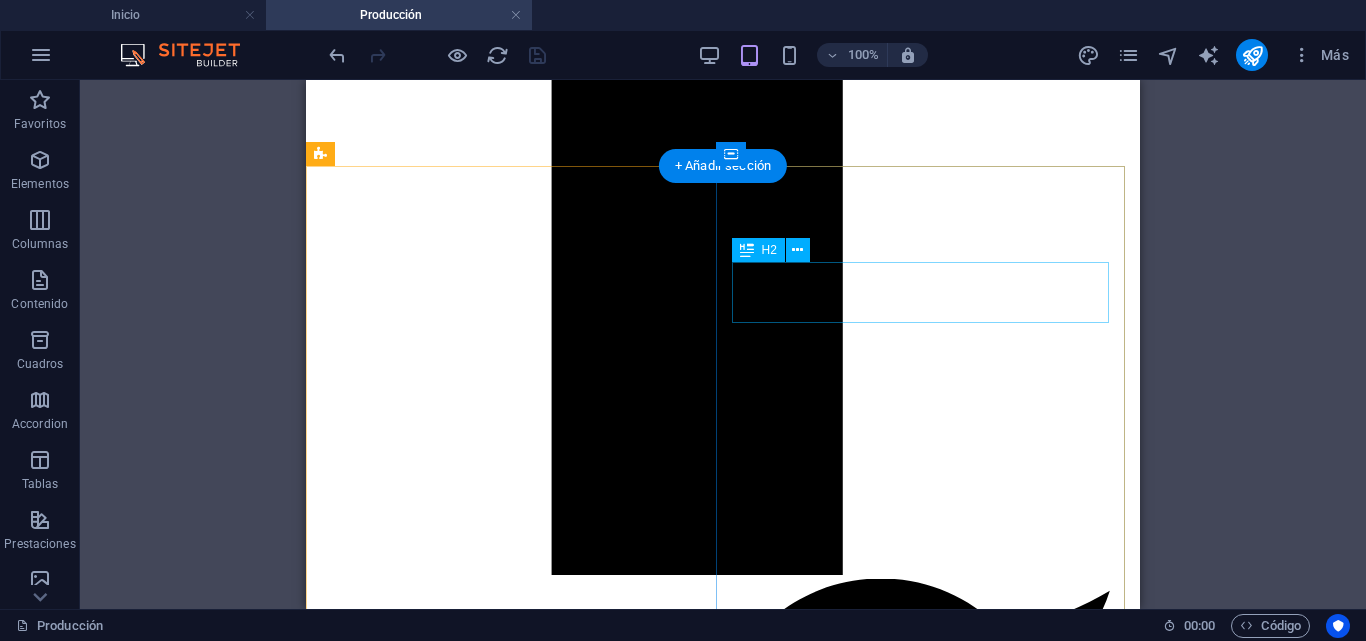 scroll, scrollTop: 1361, scrollLeft: 0, axis: vertical 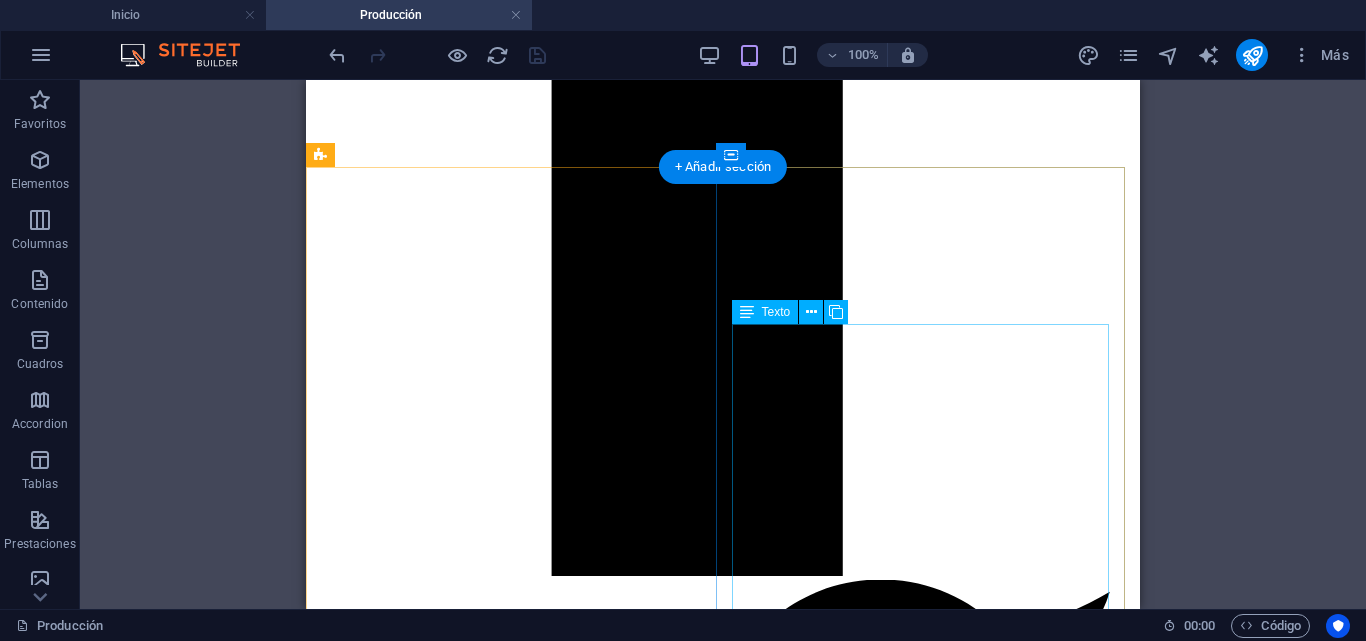 click on "Lorem ipsum dolor sit amet, consectetur adipisicing elit. Vitae, eos, voluptatem, et sequi distinctio adipisci omnis in error quas fuga tempore fugit incidunt quos.  Atque, debitis architecto ducimus eligendi dignissimos Mmodi ut non officiis repudiandae maiores Fugit sit atque eaque dolorum autem reprehenderit Porro omnis obcaecati laborum obcaecati Laboriosam deserunt harum libero a voluptatem" at bounding box center (723, 6812) 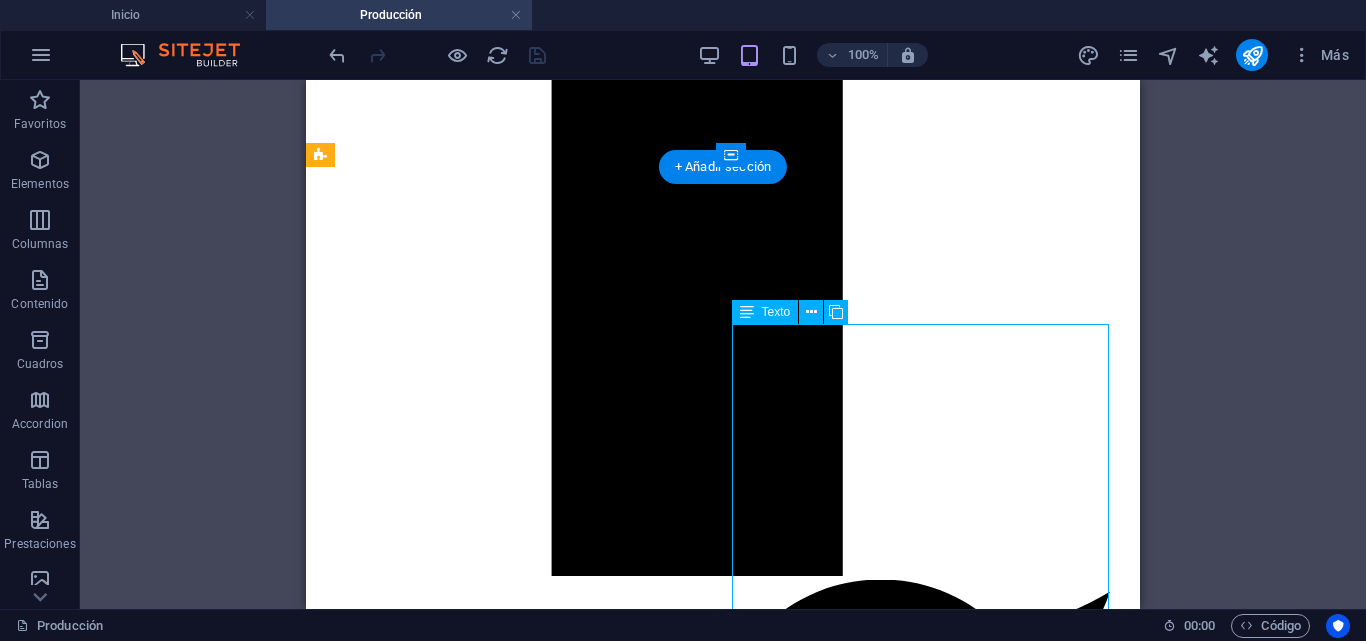 click on "Lorem ipsum dolor sit amet, consectetur adipisicing elit. Vitae, eos, voluptatem, et sequi distinctio adipisci omnis in error quas fuga tempore fugit incidunt quos.  Atque, debitis architecto ducimus eligendi dignissimos Mmodi ut non officiis repudiandae maiores Fugit sit atque eaque dolorum autem reprehenderit Porro omnis obcaecati laborum obcaecati Laboriosam deserunt harum libero a voluptatem" at bounding box center (723, 6812) 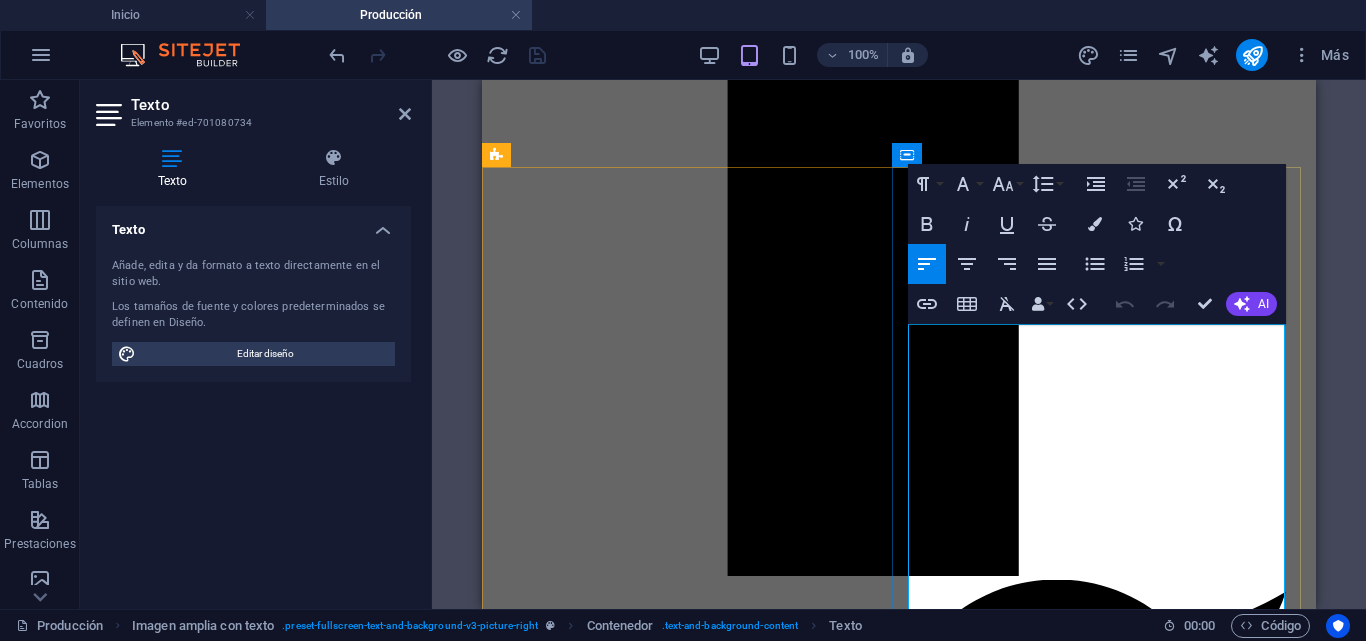 click on "Lorem ipsum dolor sit amet, consectetur adipisicing elit. Vitae, eos, voluptatem, et sequi distinctio adipisci omnis in error quas fuga tempore fugit incidunt quos." at bounding box center (899, 6742) 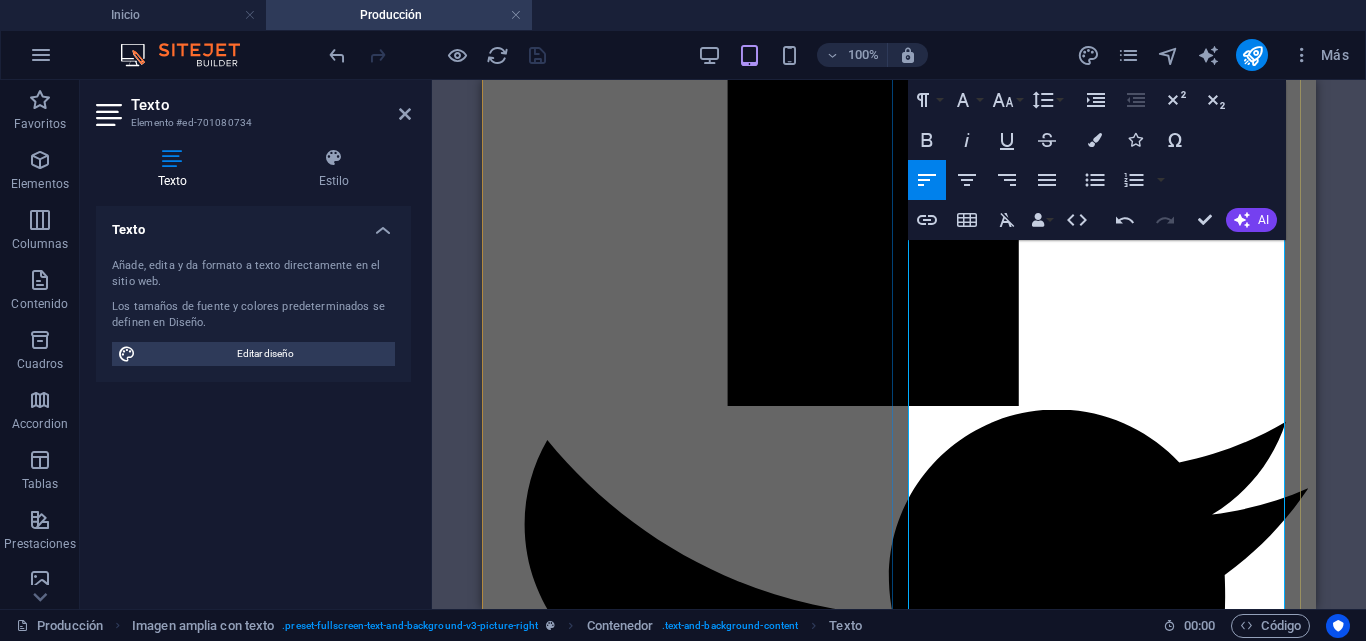 scroll, scrollTop: 1577, scrollLeft: 0, axis: vertical 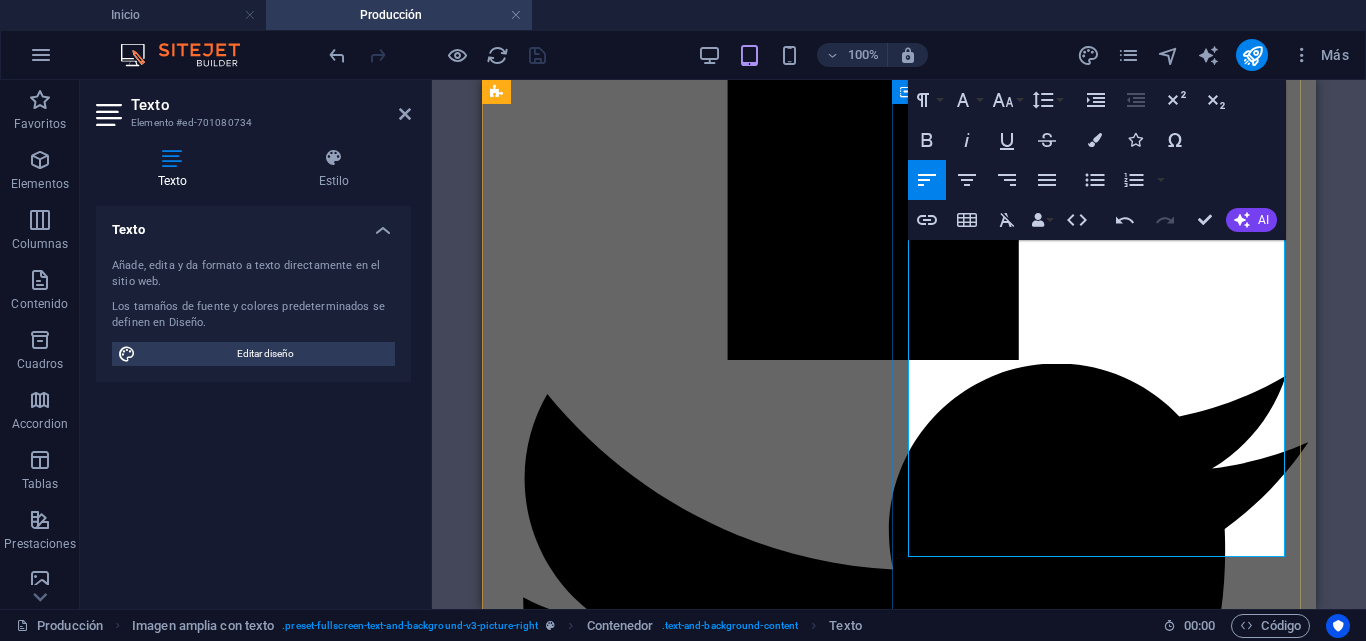 drag, startPoint x: 1100, startPoint y: 331, endPoint x: 929, endPoint y: 311, distance: 172.16562 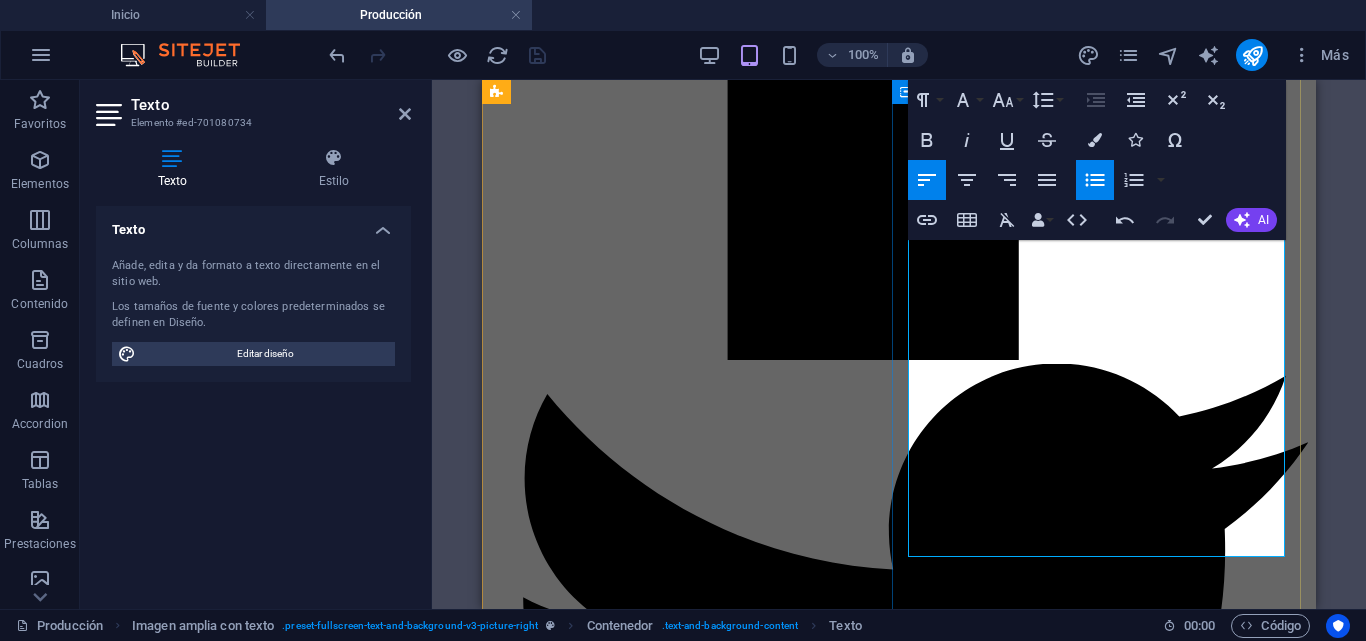 drag, startPoint x: 1018, startPoint y: 389, endPoint x: 927, endPoint y: 365, distance: 94.11163 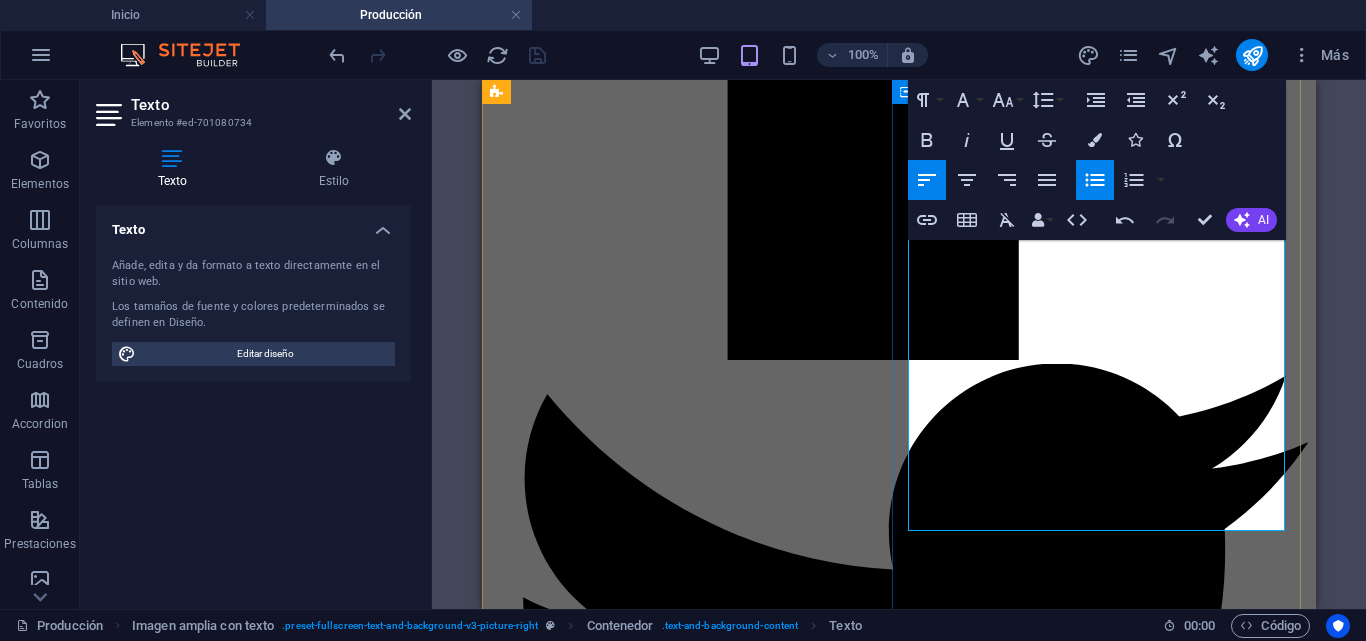 drag, startPoint x: 1059, startPoint y: 417, endPoint x: 927, endPoint y: 392, distance: 134.34657 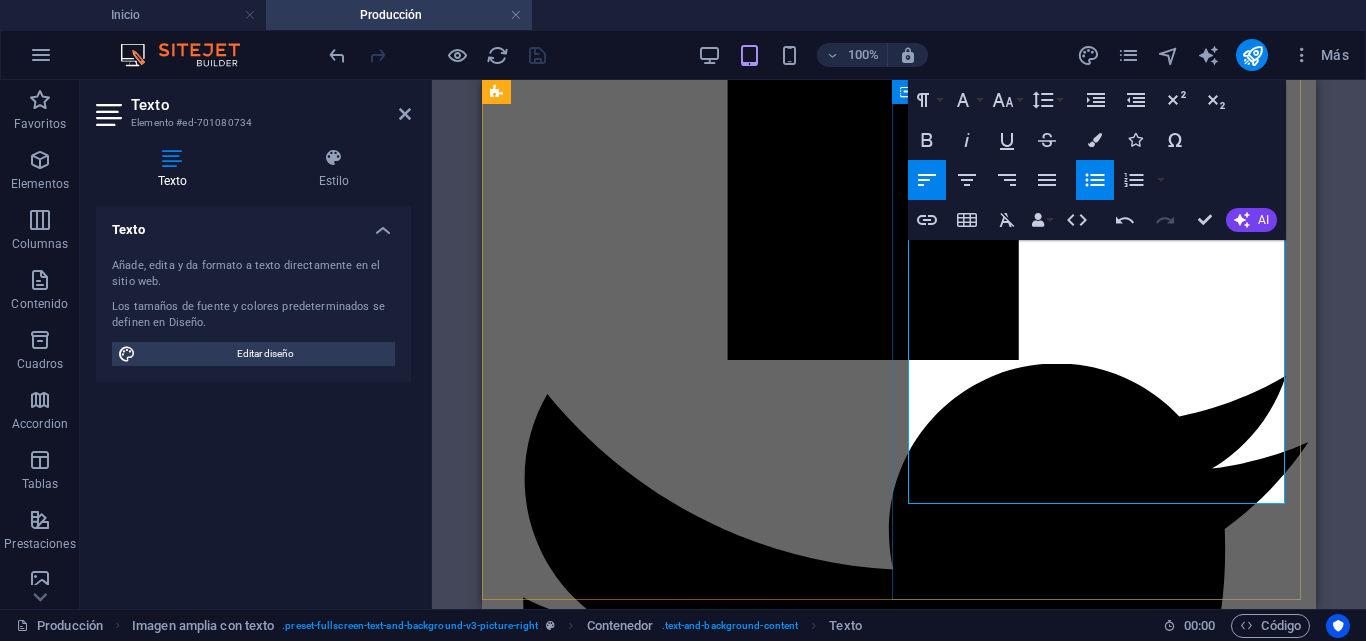 drag, startPoint x: 1040, startPoint y: 494, endPoint x: 927, endPoint y: 468, distance: 115.952576 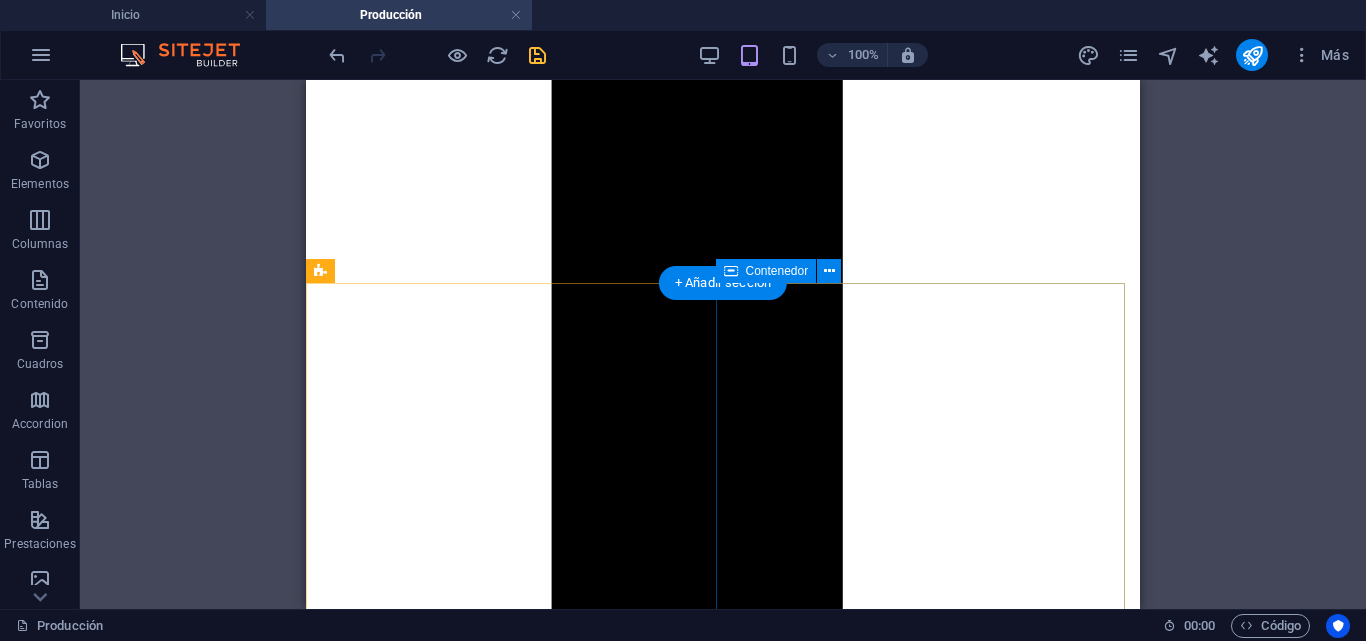 scroll, scrollTop: 1159, scrollLeft: 0, axis: vertical 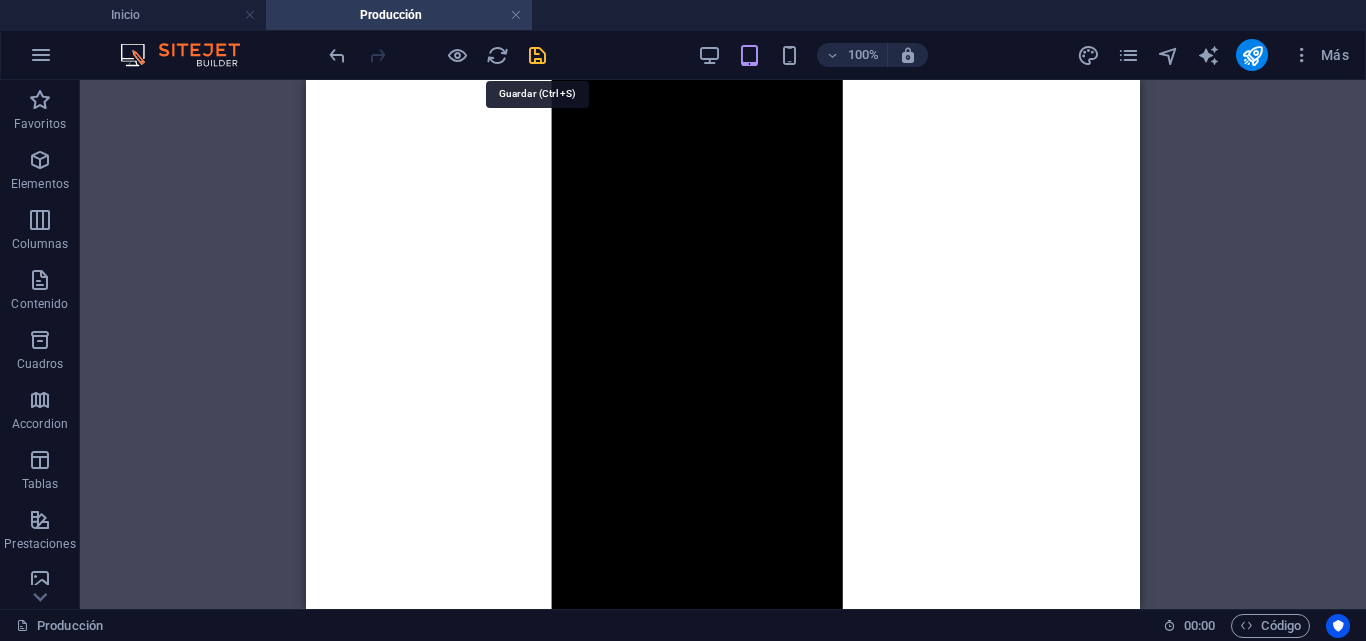 click at bounding box center [537, 55] 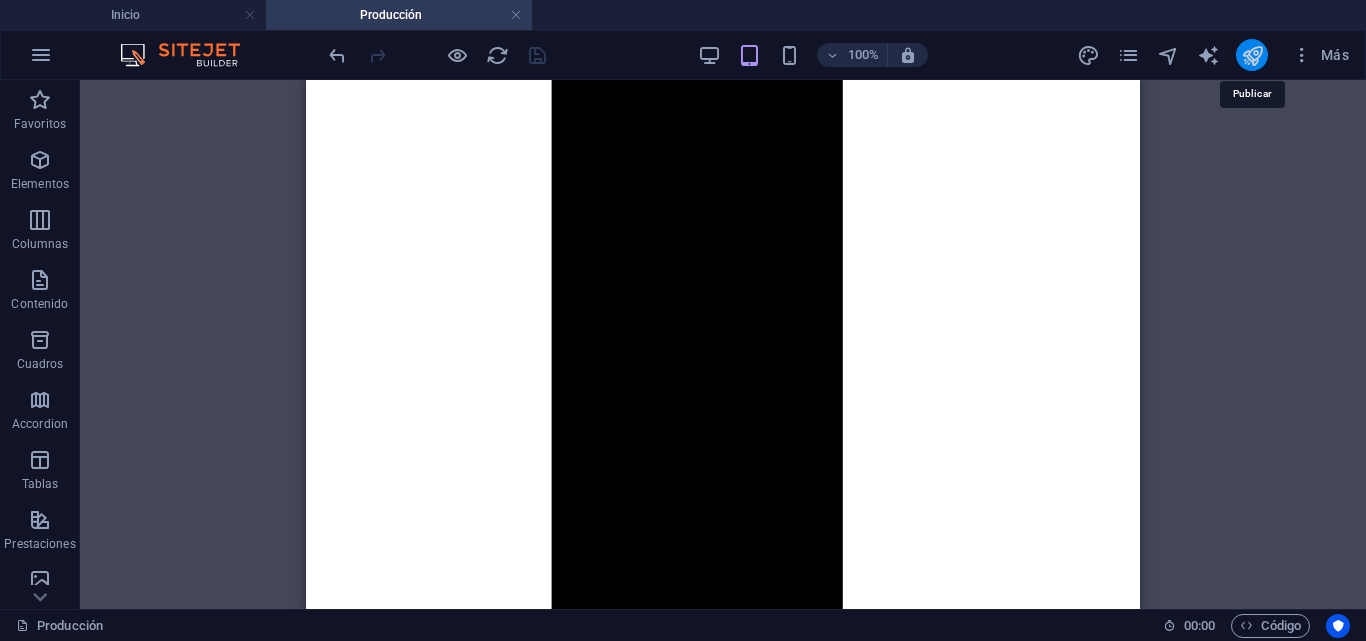 click at bounding box center (1252, 55) 